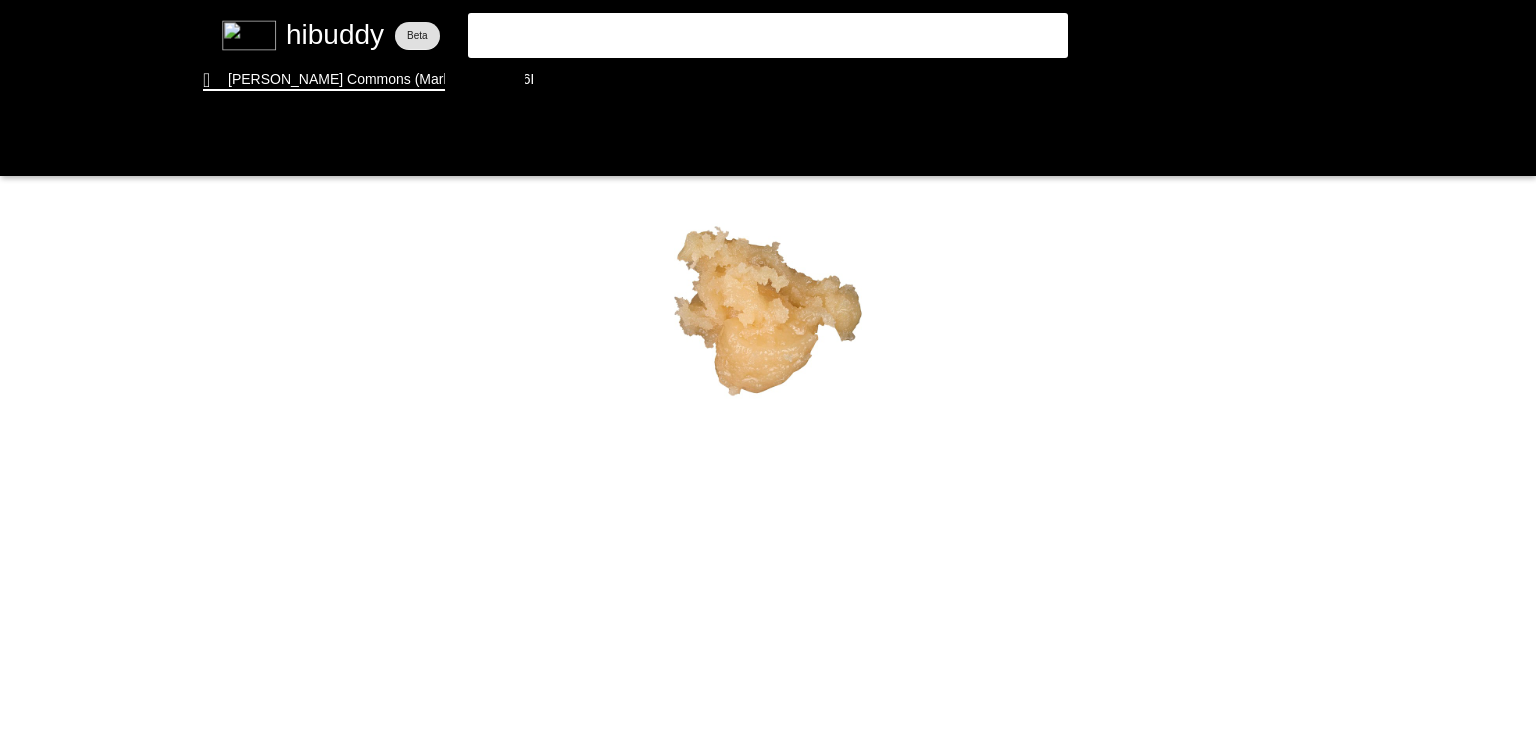 scroll, scrollTop: 0, scrollLeft: 0, axis: both 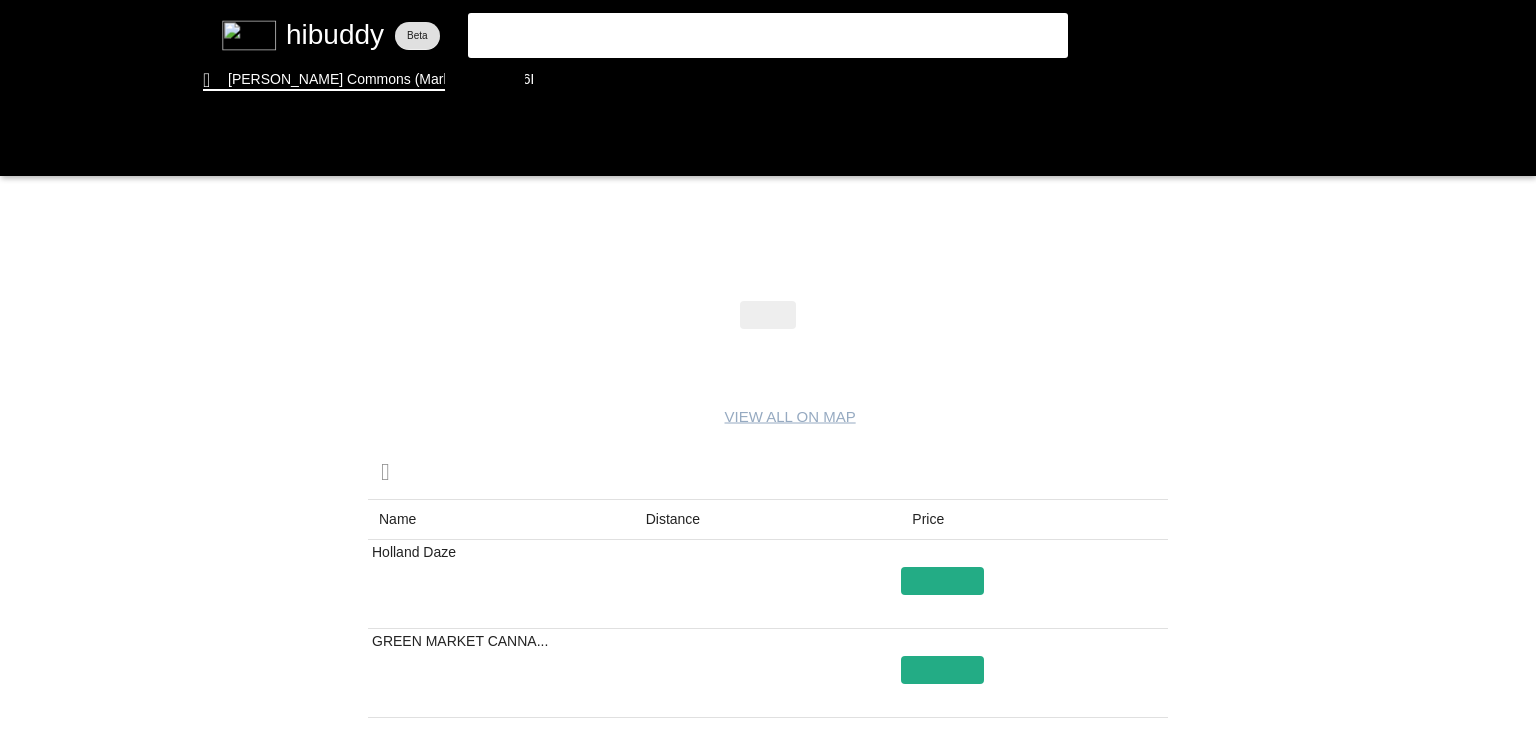click at bounding box center (768, 369) 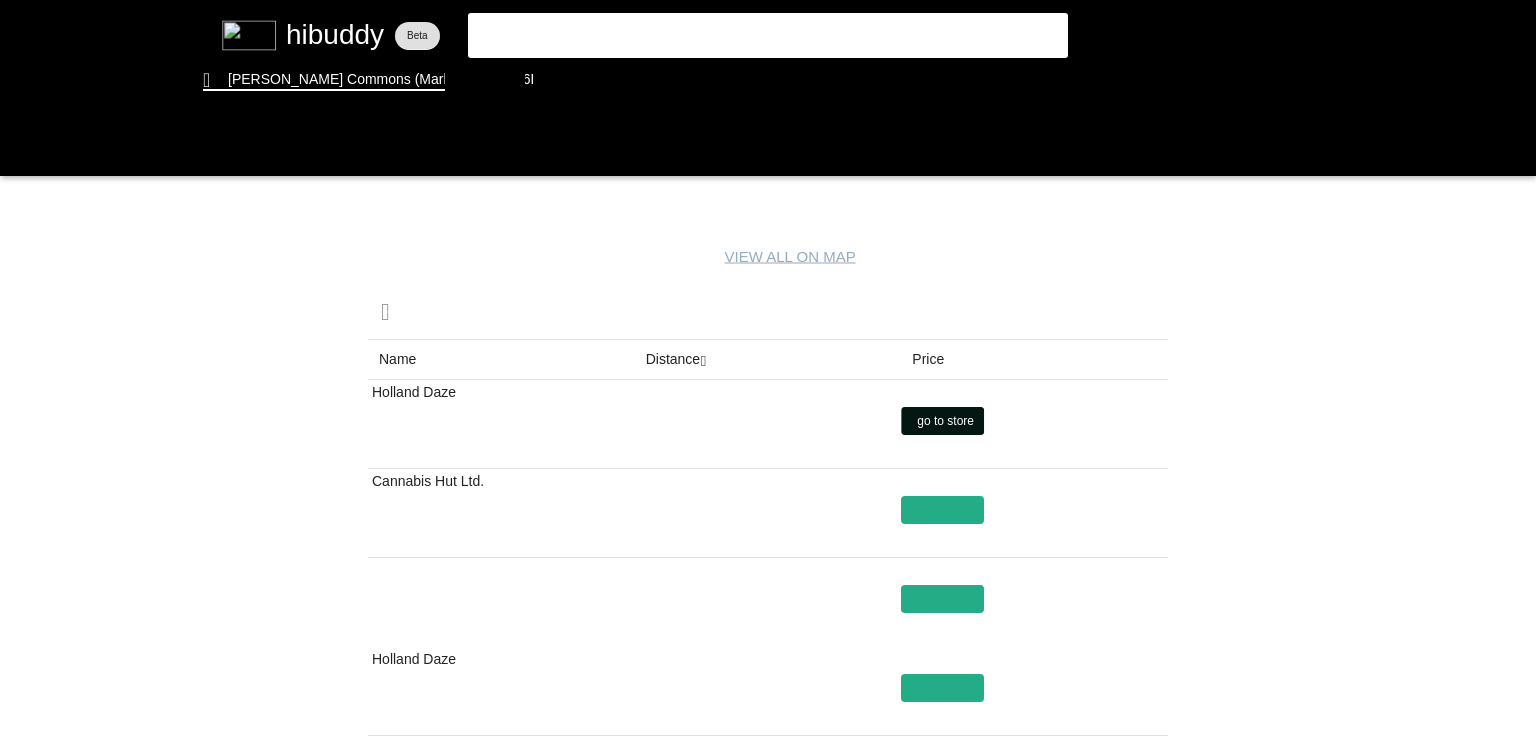 click at bounding box center (768, 369) 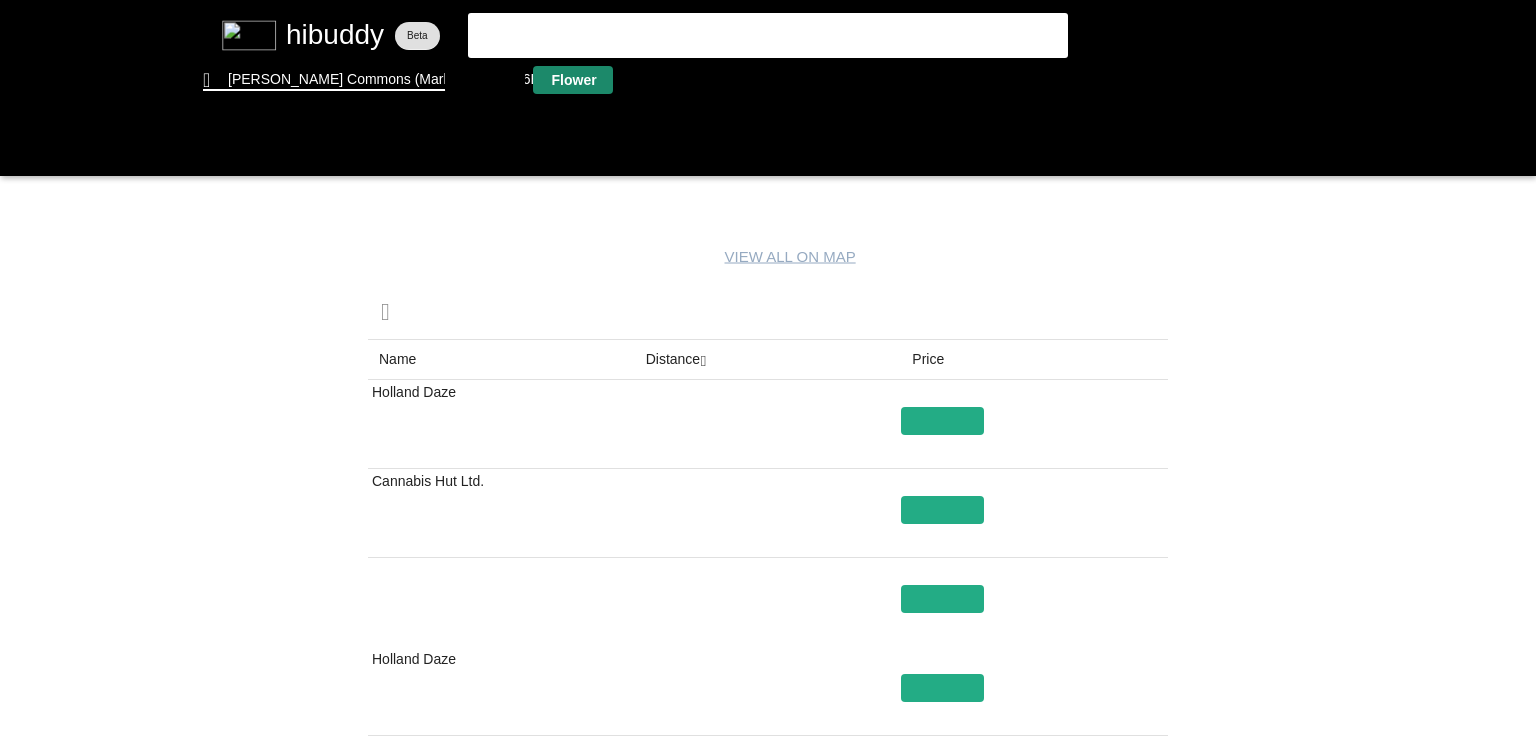 click at bounding box center [768, 369] 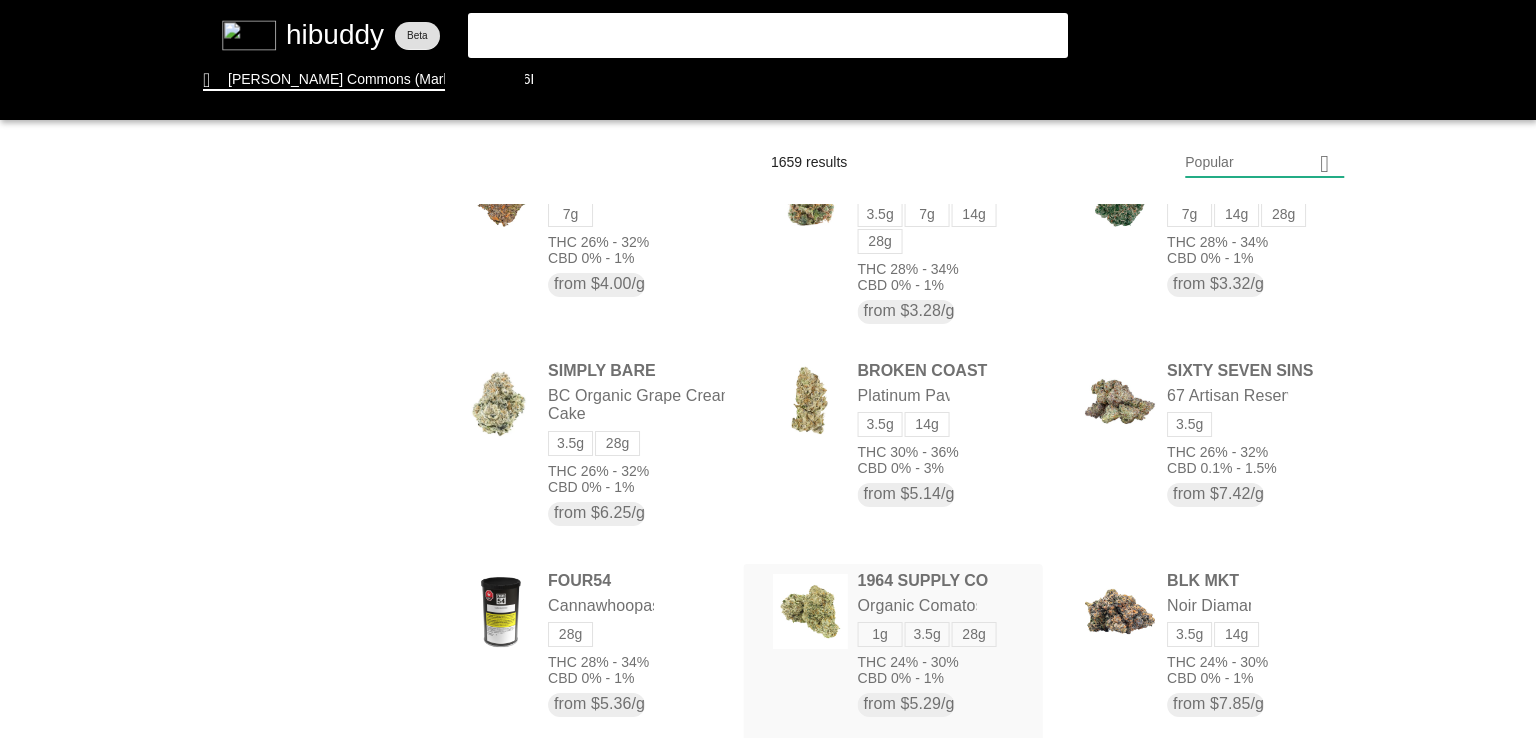 click at bounding box center [768, 369] 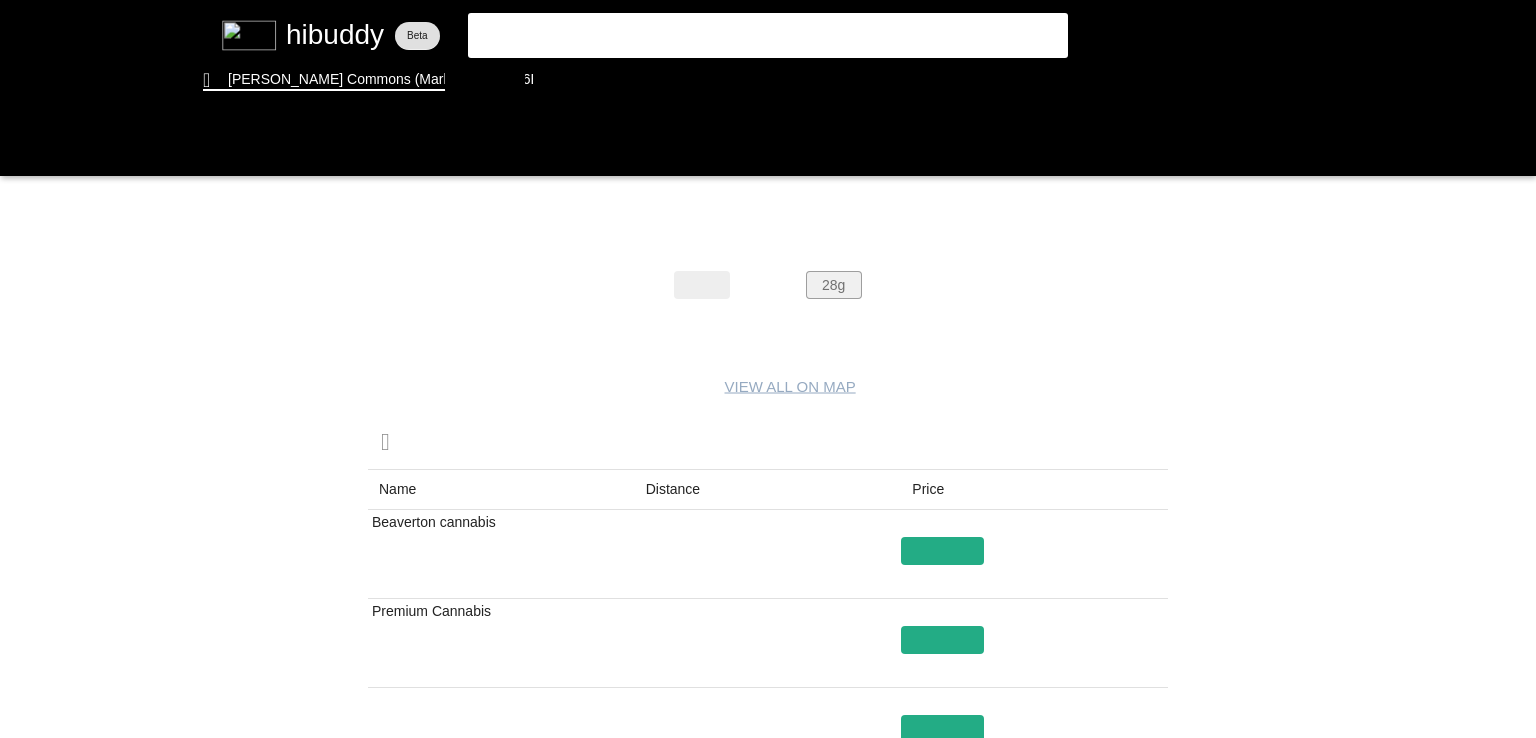 click at bounding box center (768, 369) 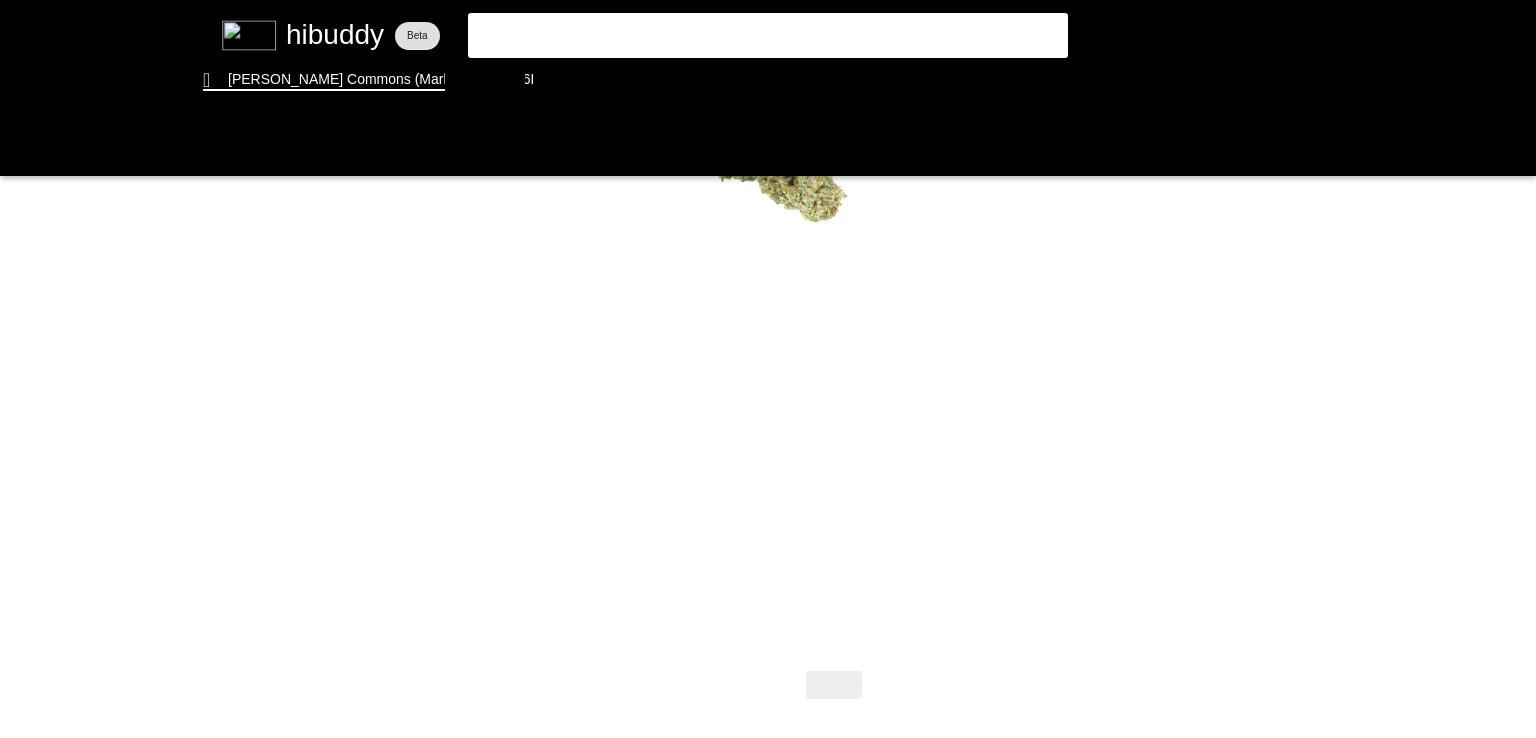 click at bounding box center (768, 369) 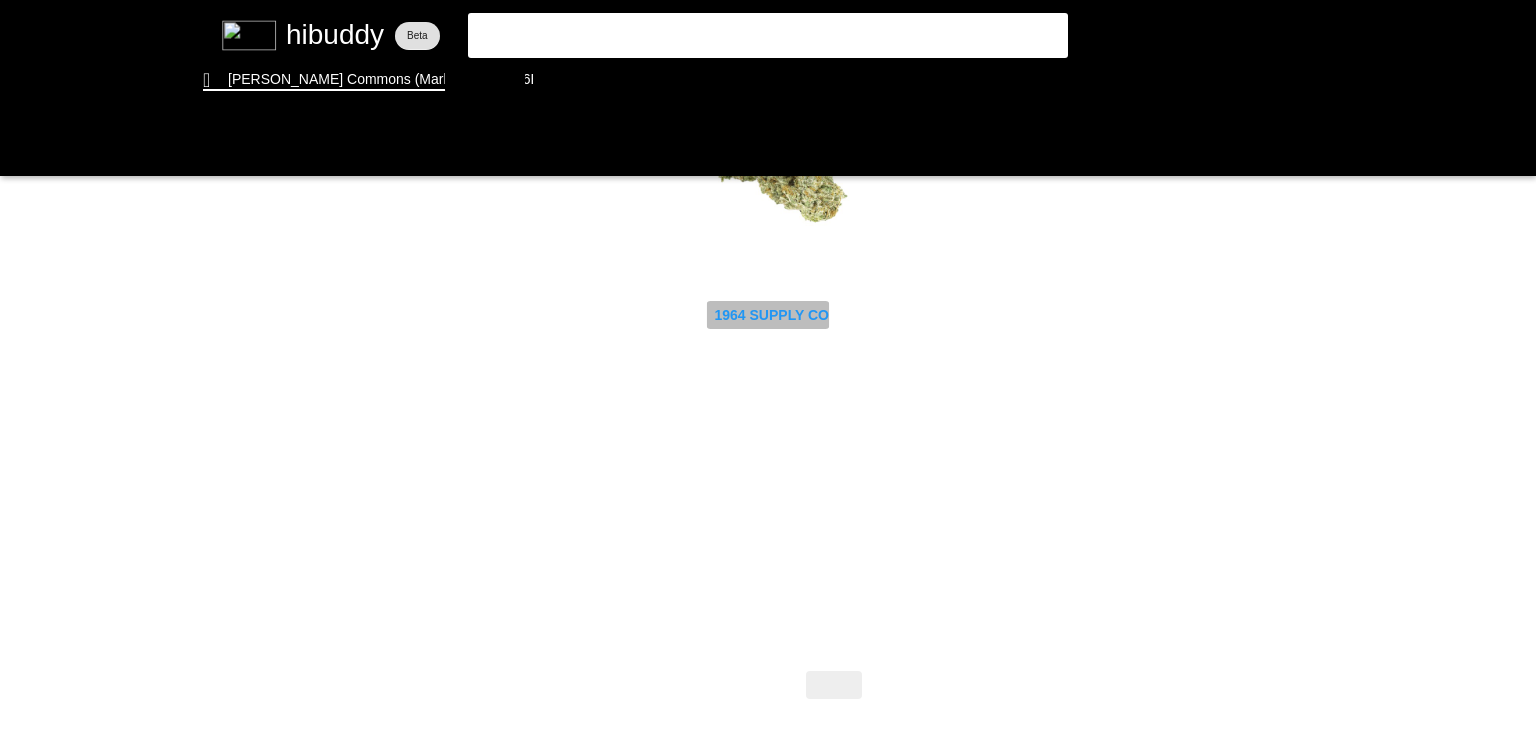 click at bounding box center [768, 369] 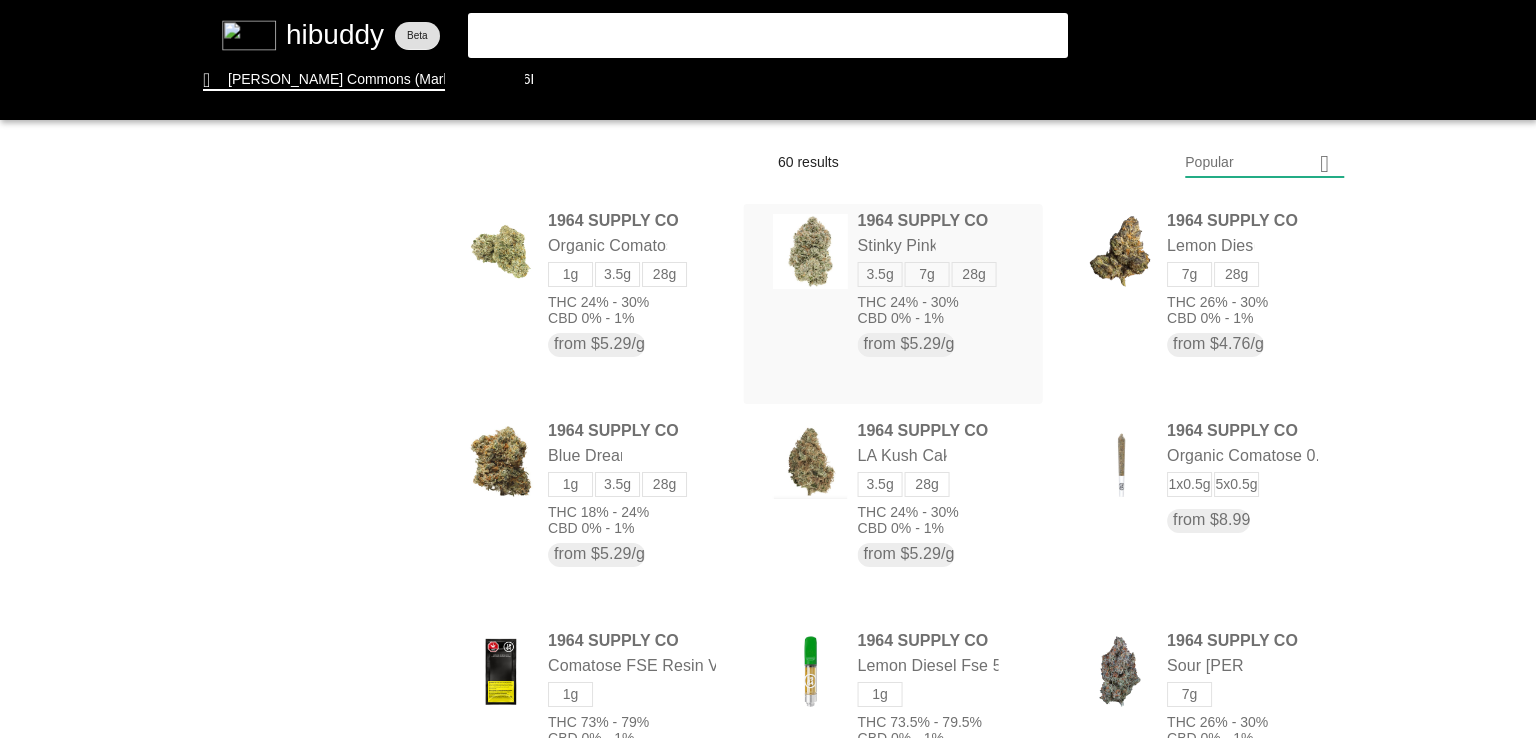 click at bounding box center [768, 369] 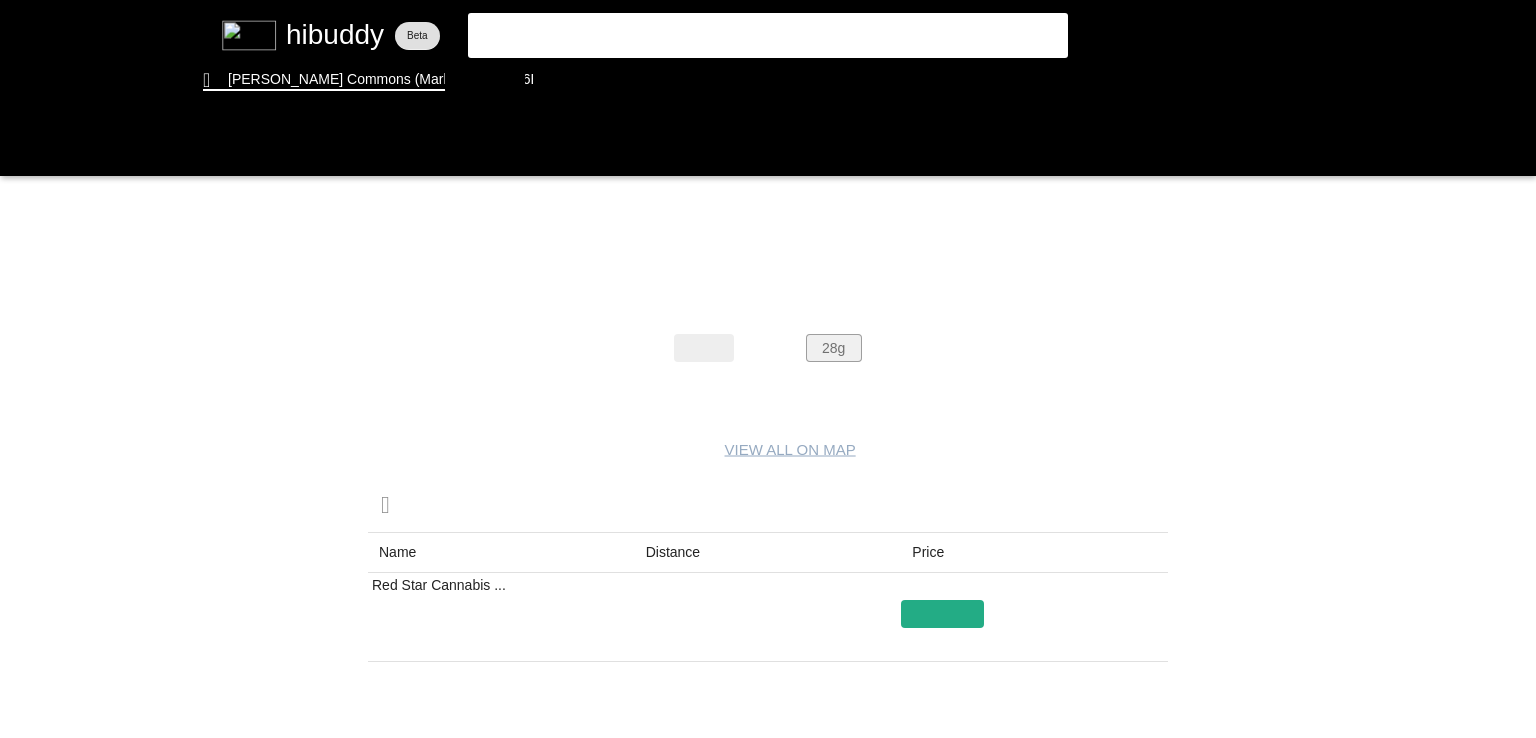 click at bounding box center [768, 369] 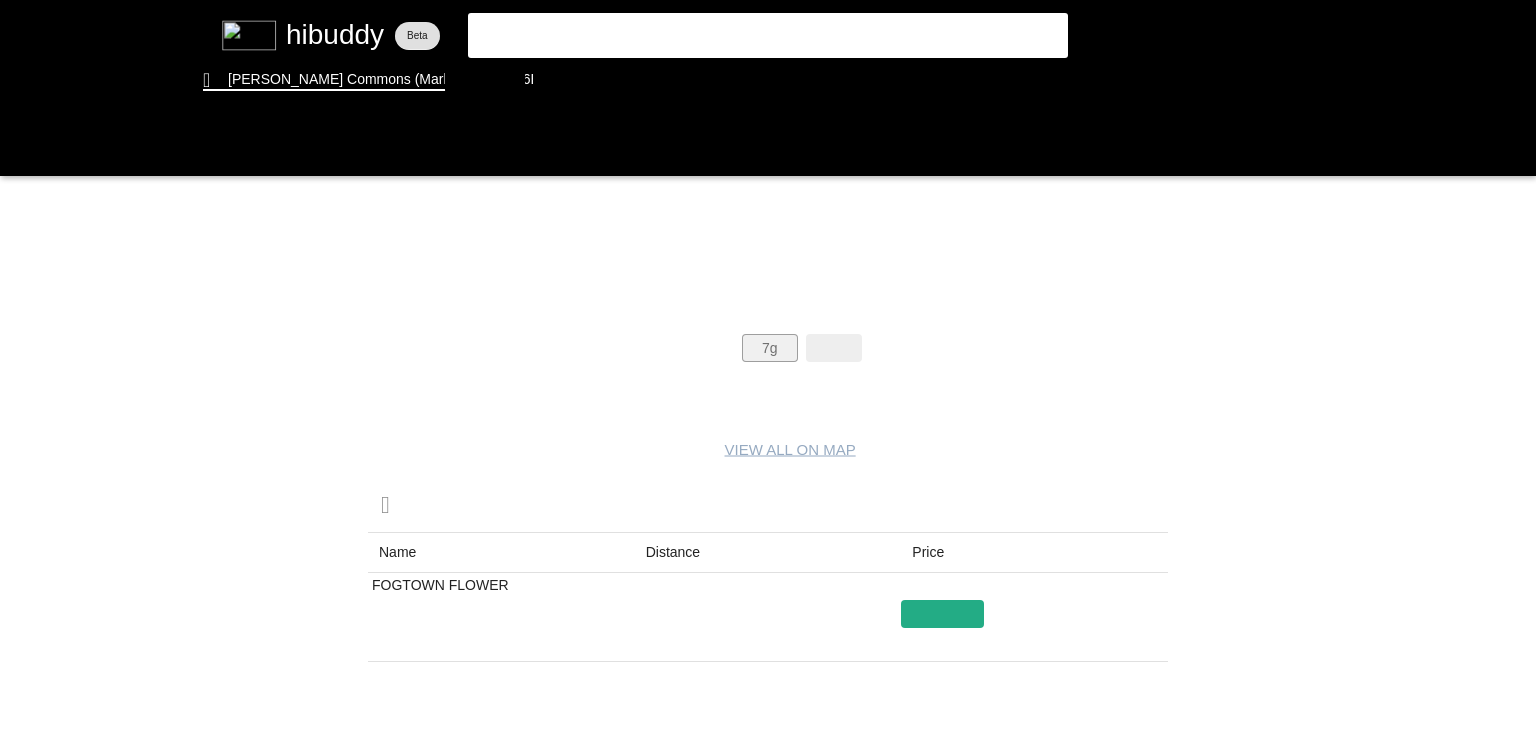 click at bounding box center [768, 369] 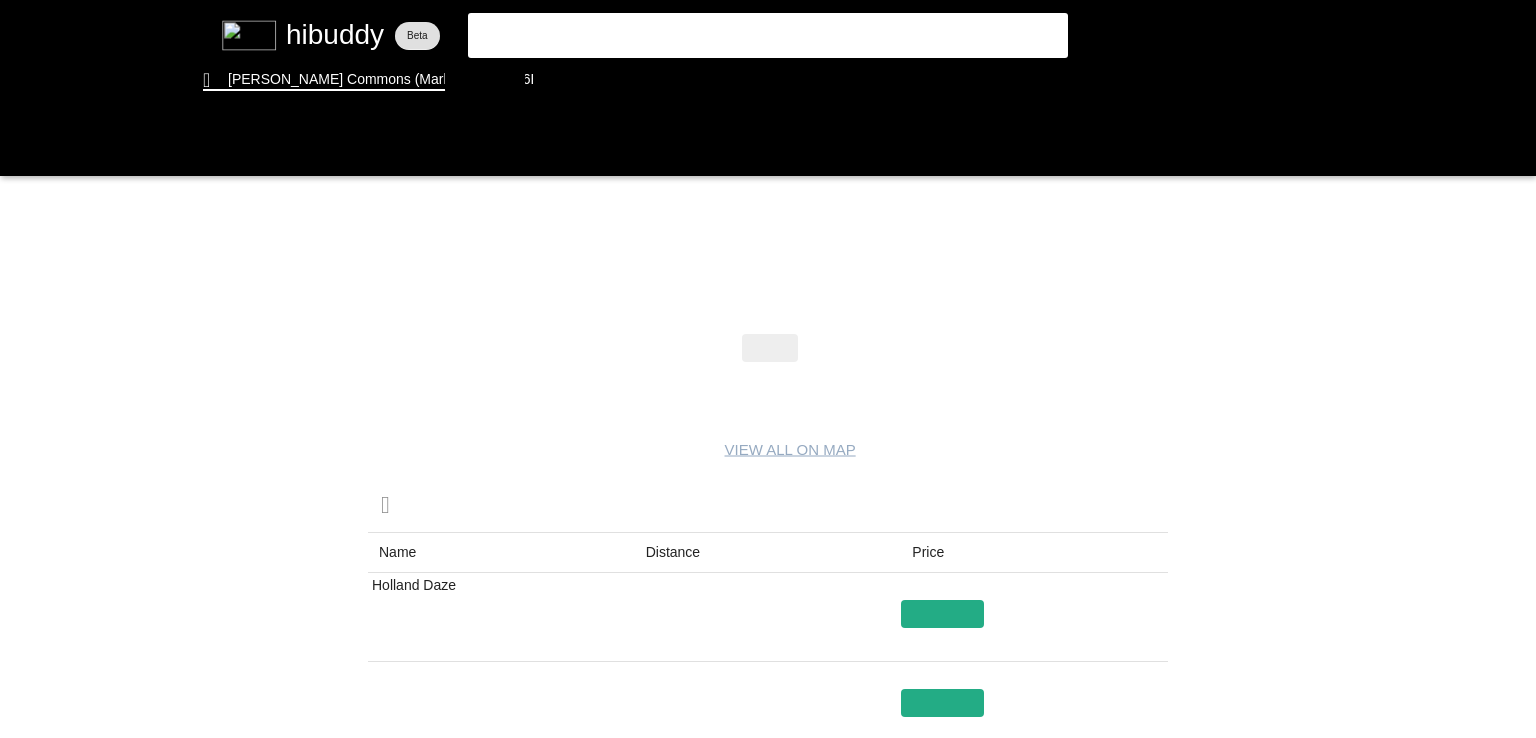 click at bounding box center (768, 369) 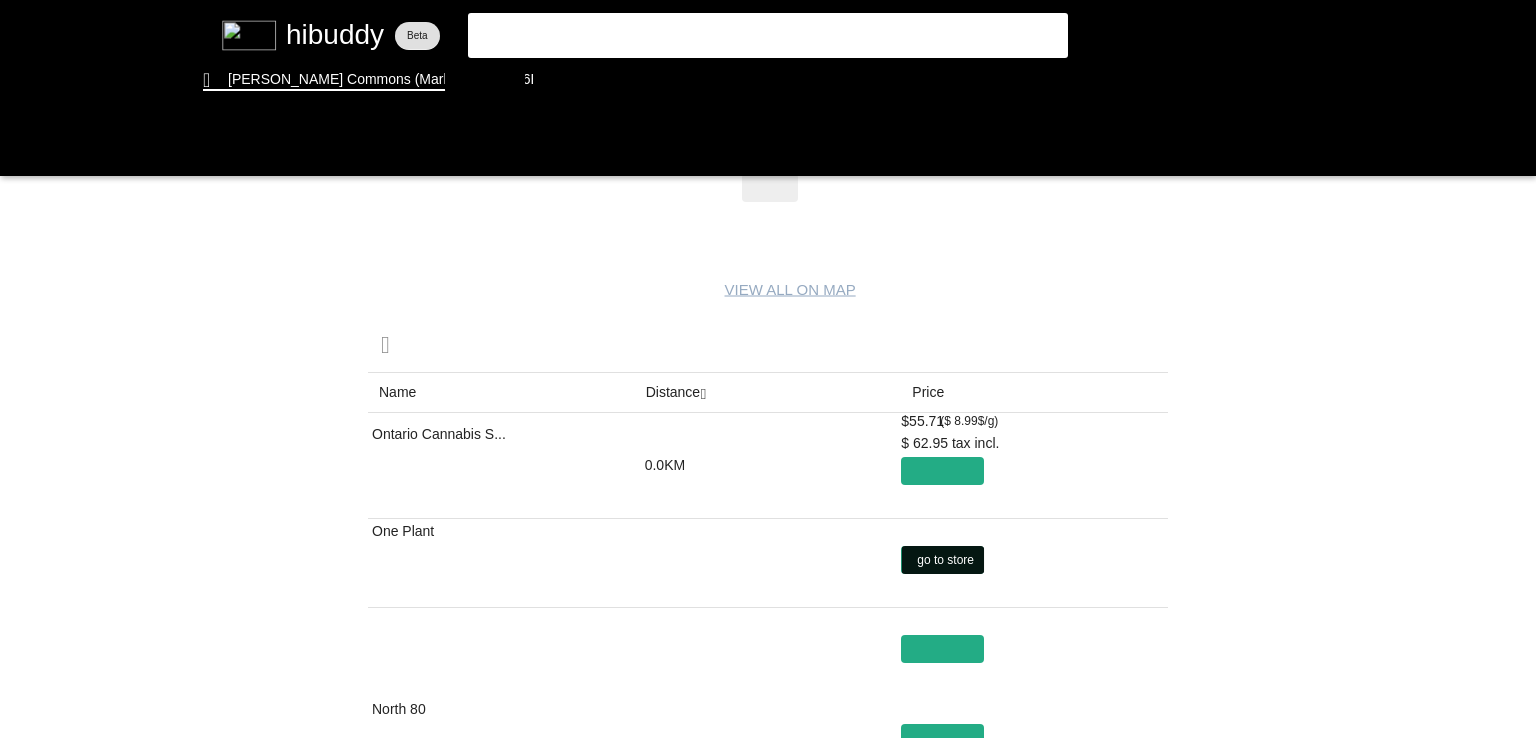 click at bounding box center [768, 369] 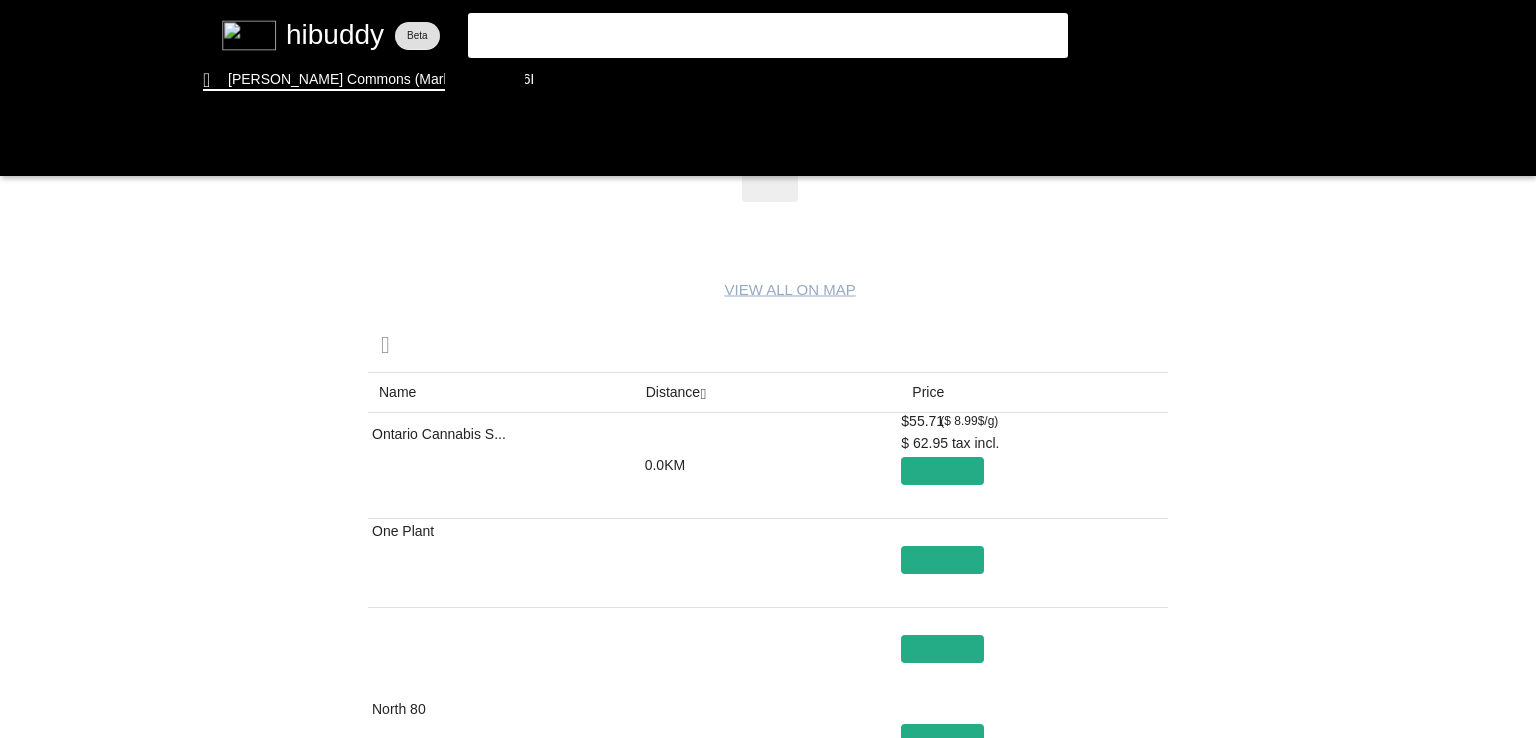 click at bounding box center [768, 369] 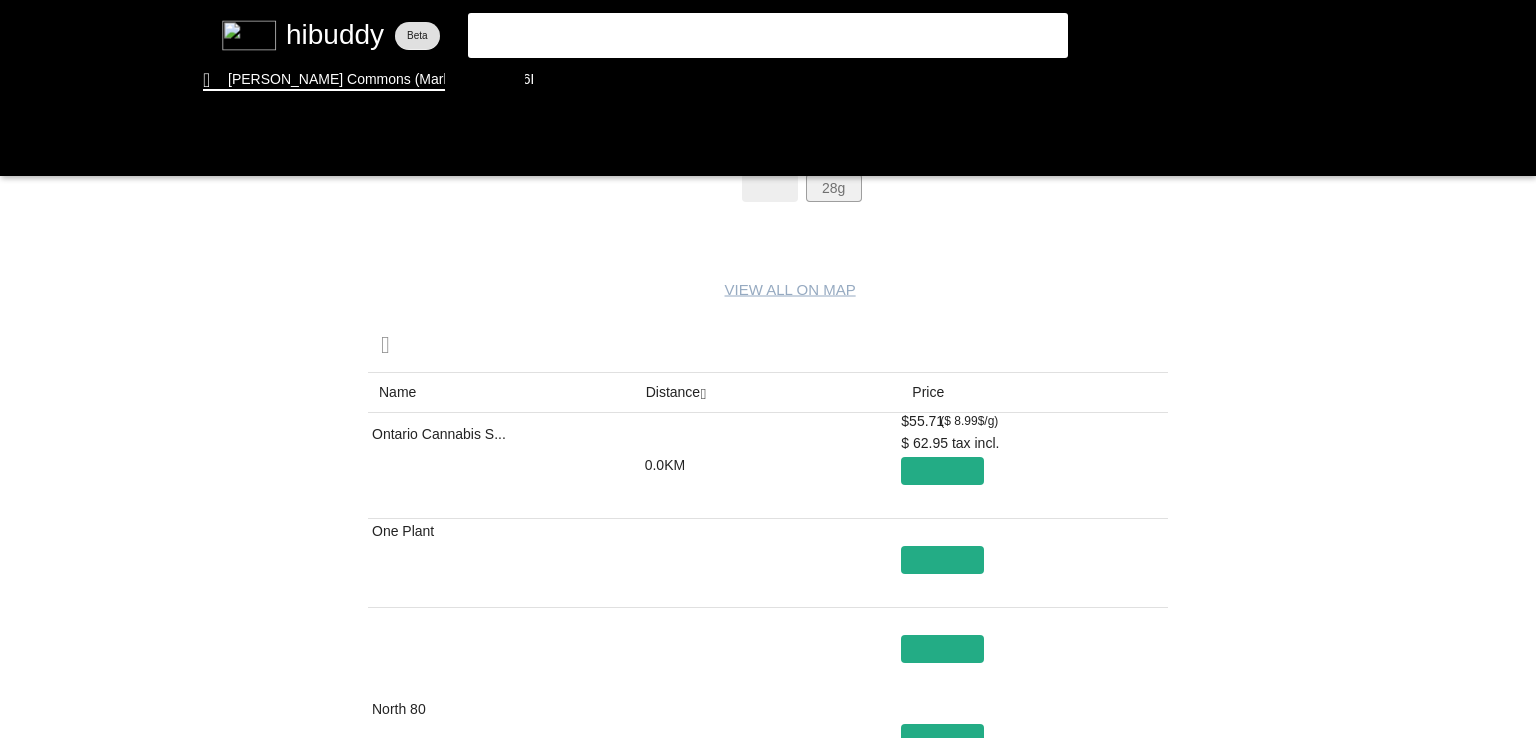 click at bounding box center [768, 369] 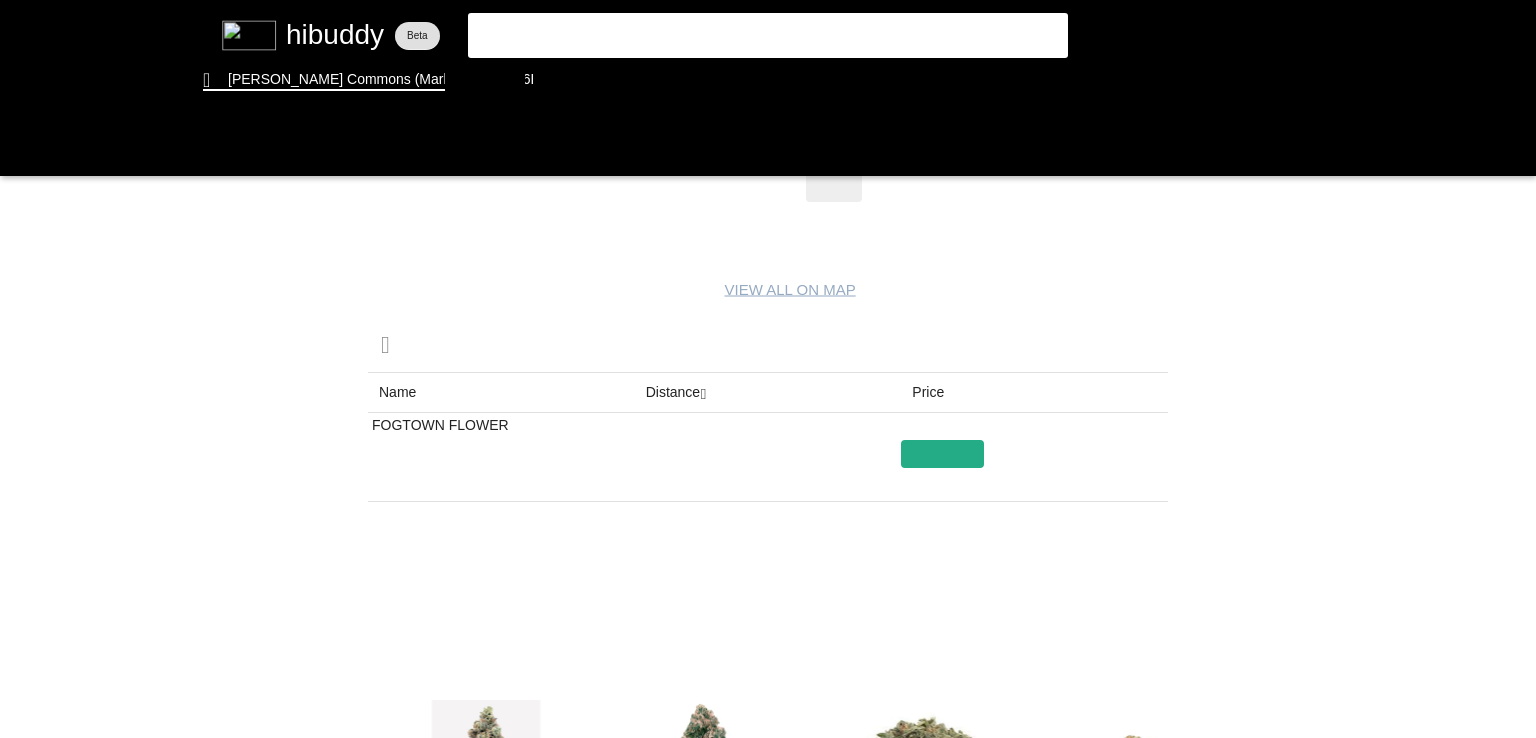 click at bounding box center [768, 369] 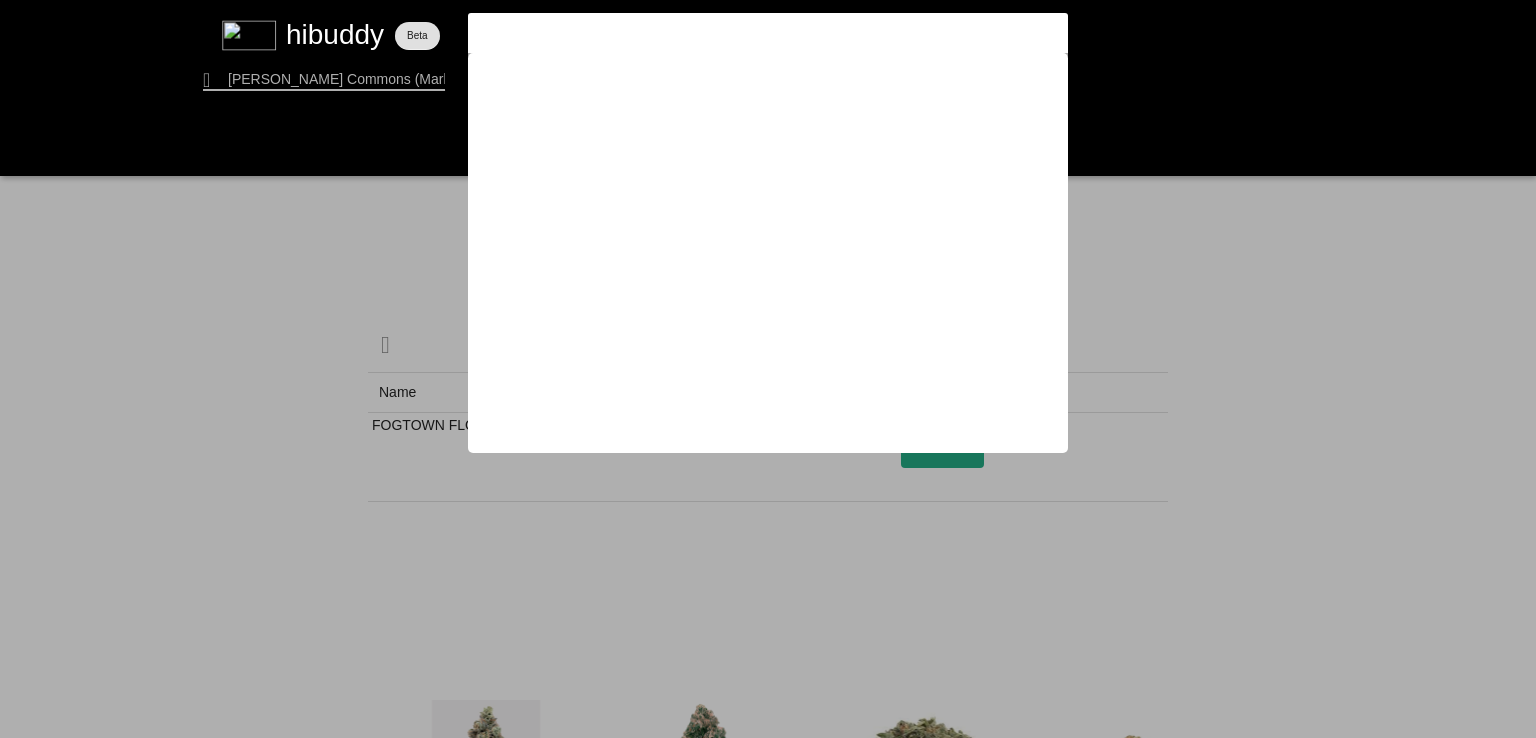 click at bounding box center (768, 369) 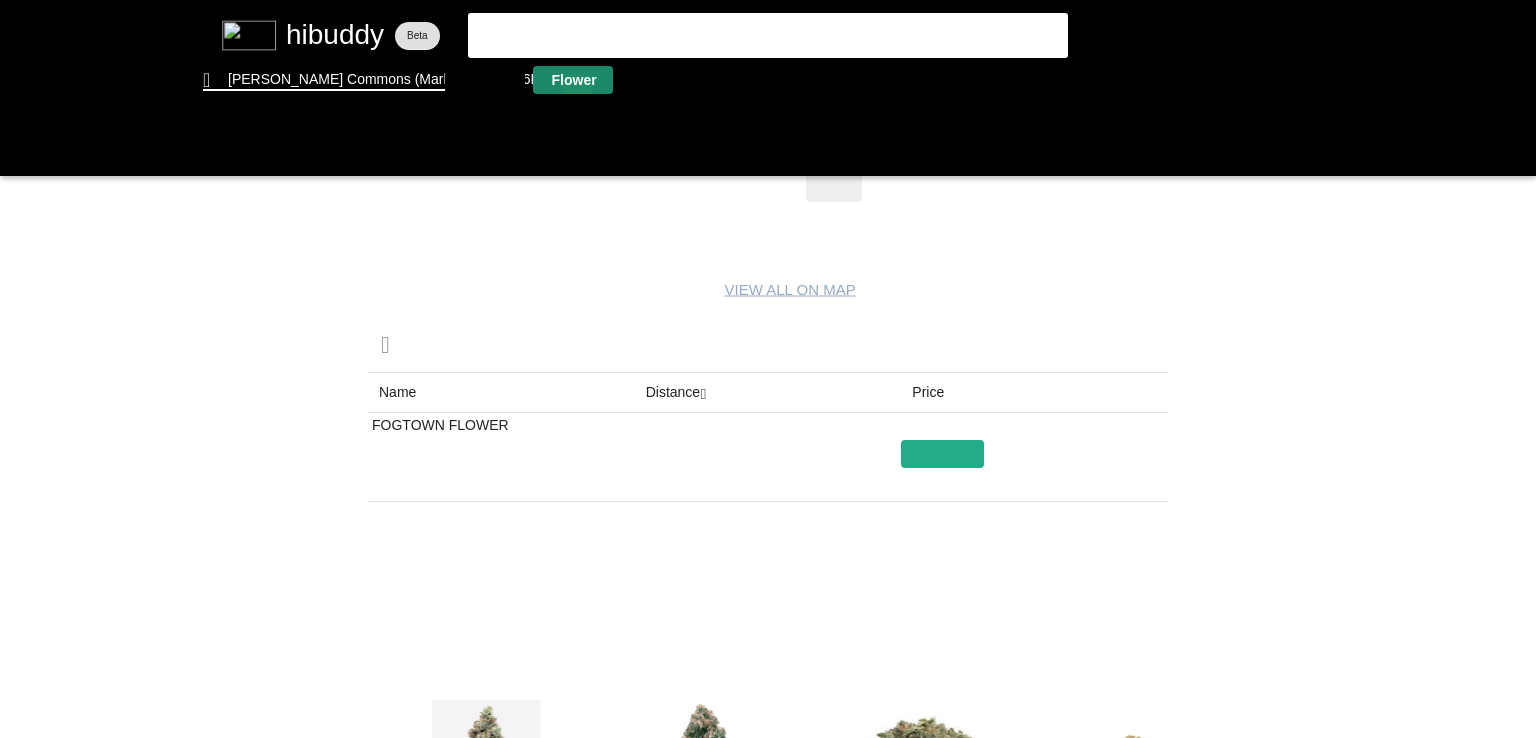 click at bounding box center [768, 369] 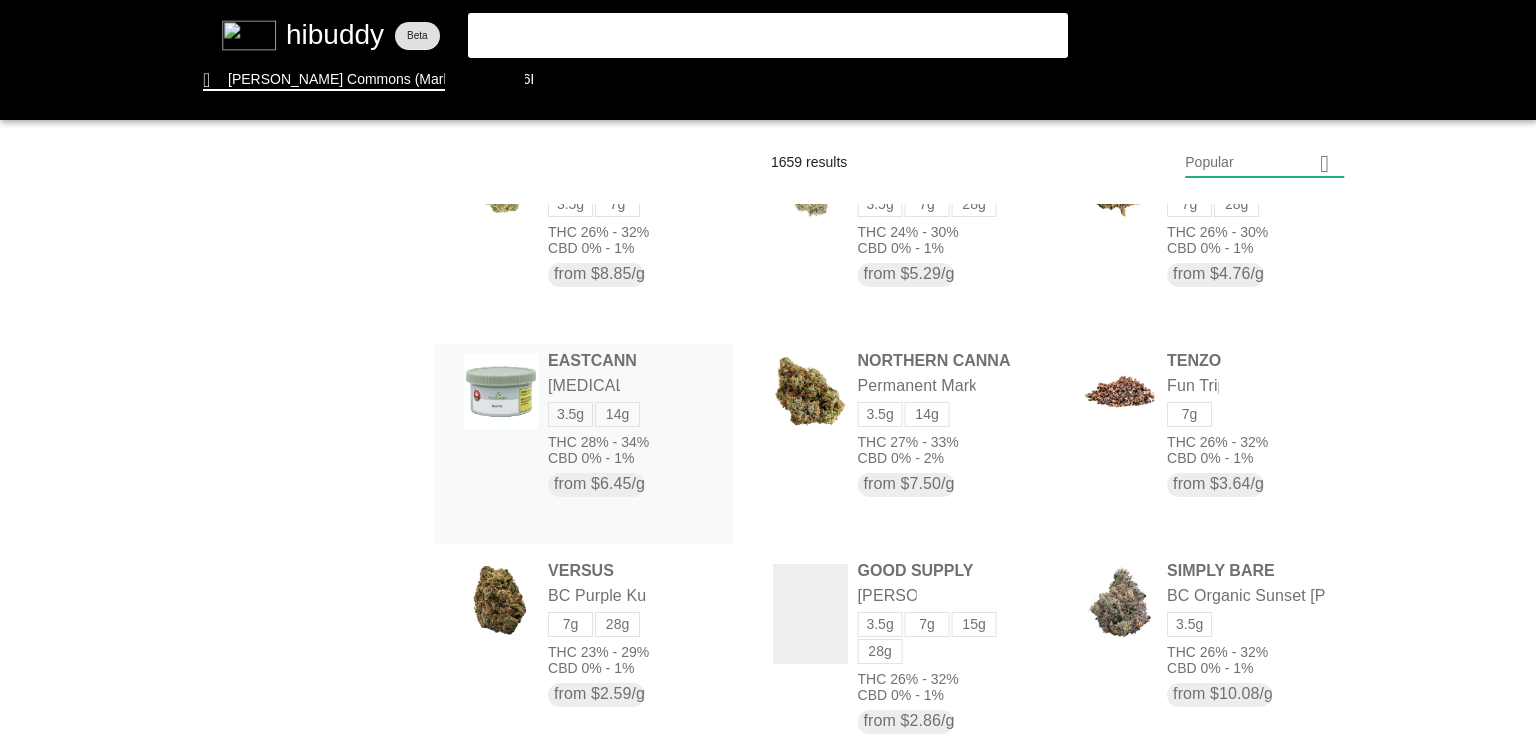 click at bounding box center [768, 369] 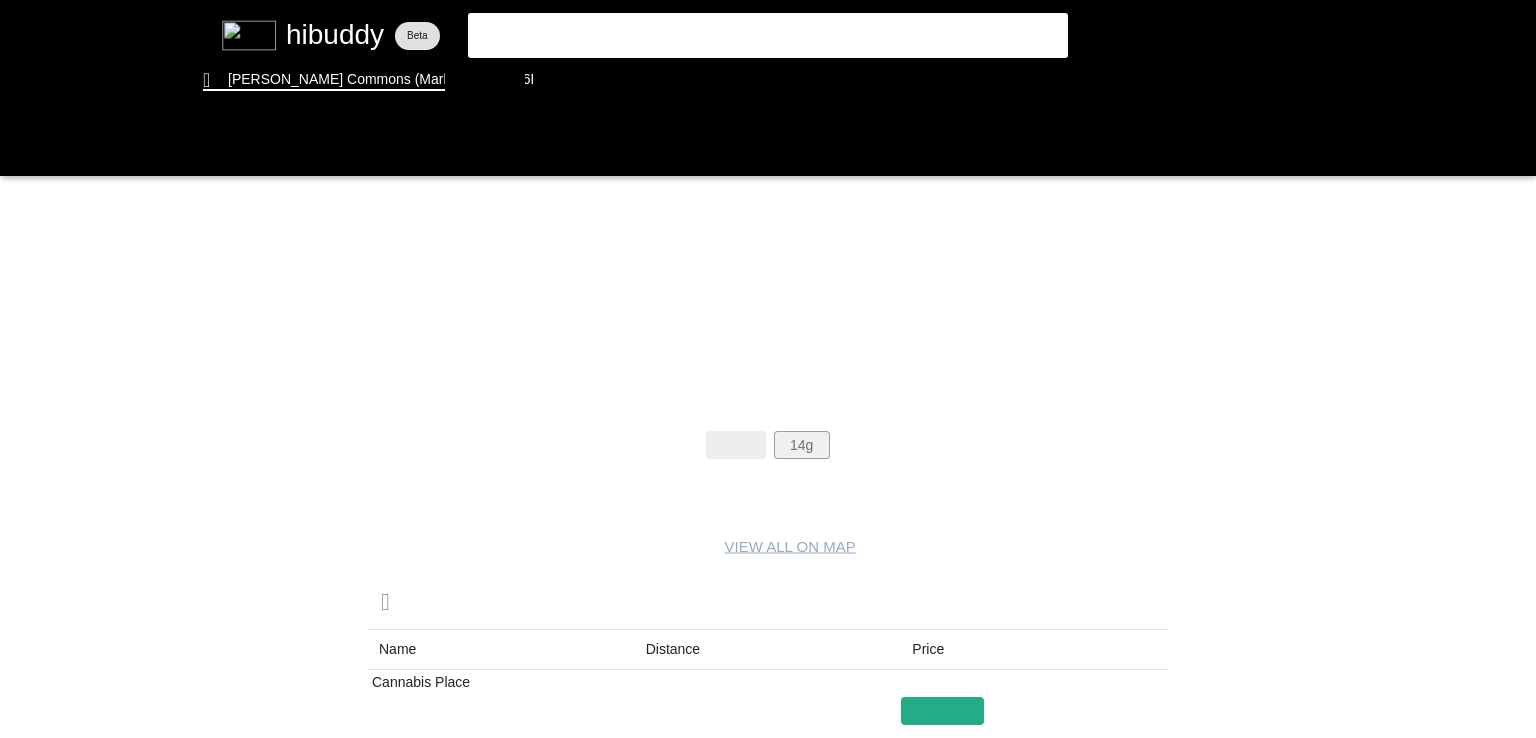 click at bounding box center (768, 369) 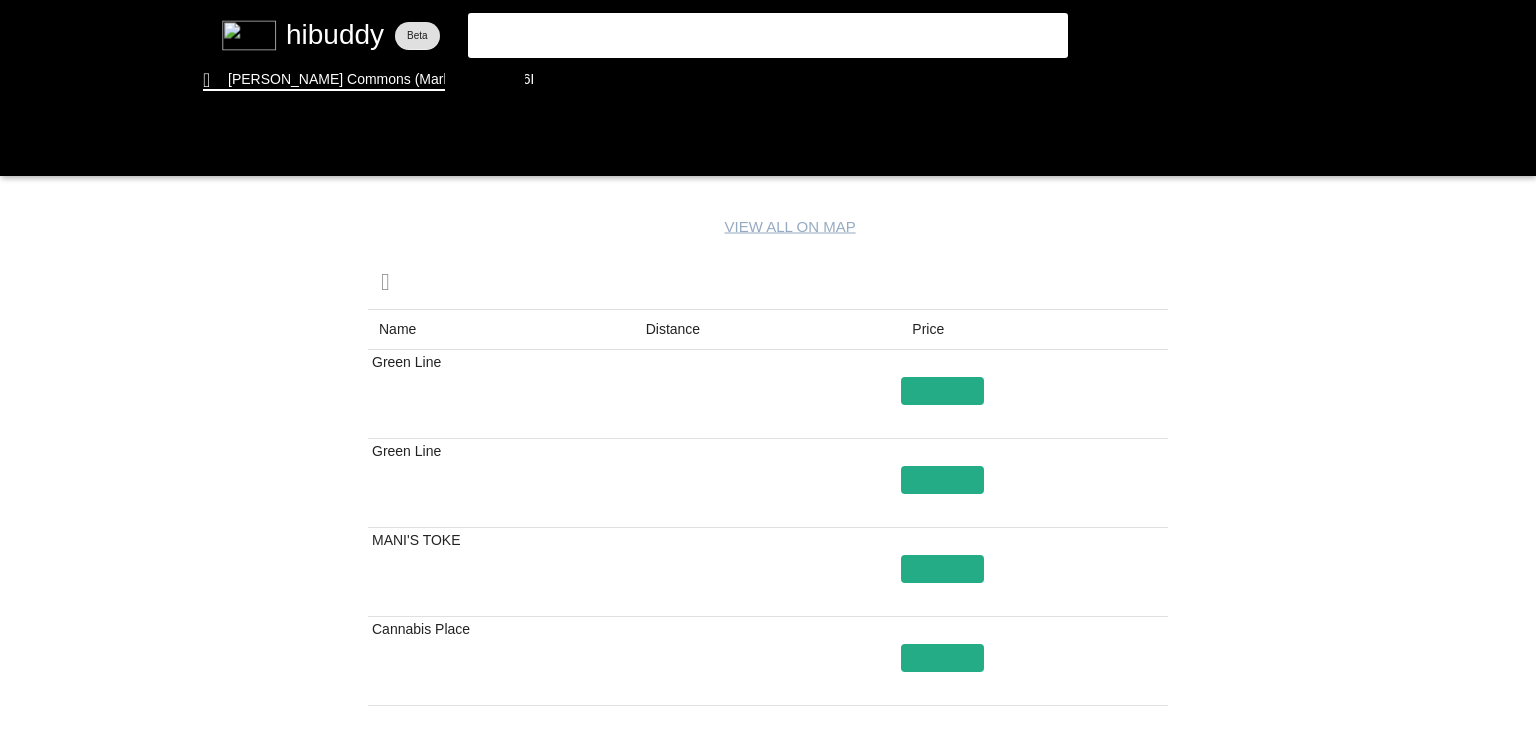 click at bounding box center [768, 369] 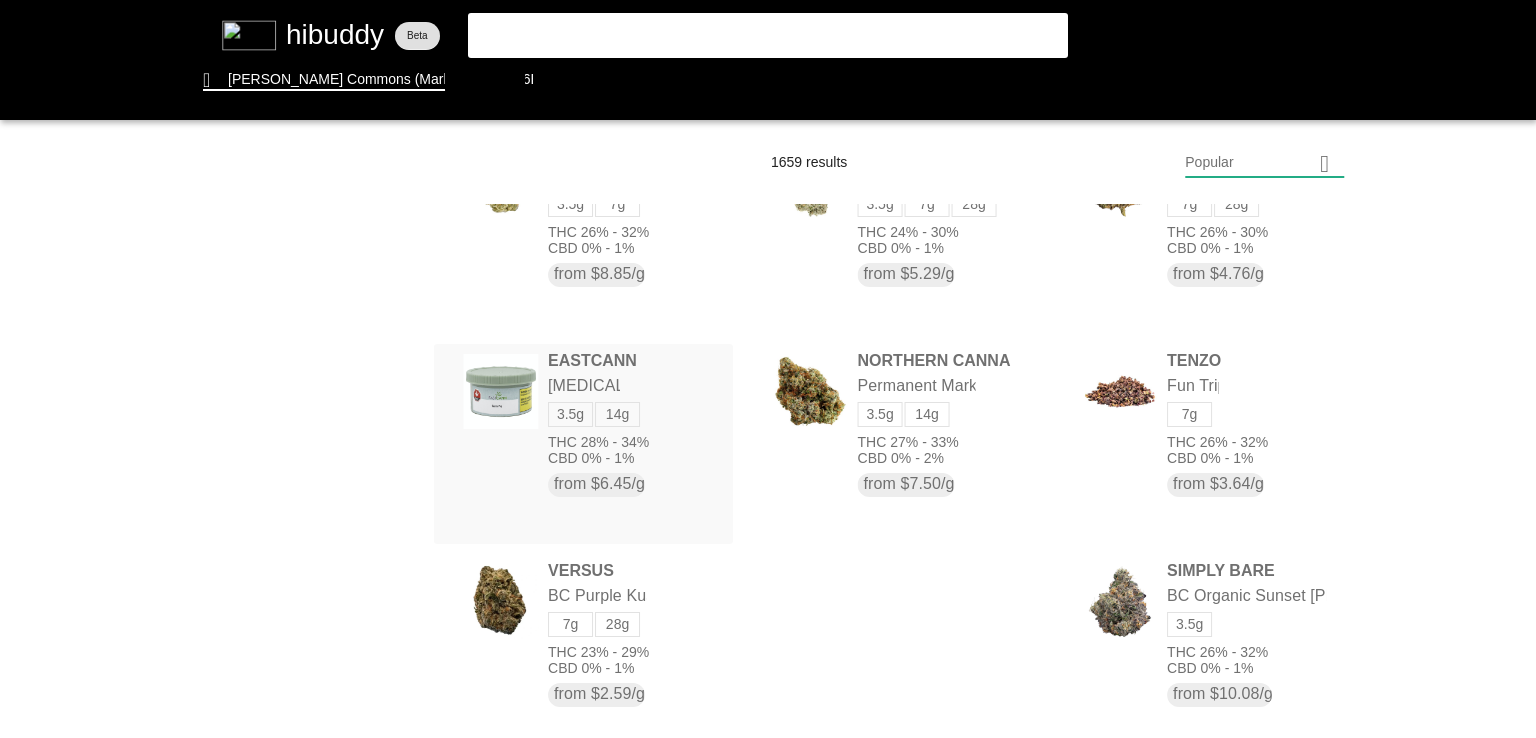 click at bounding box center [768, 369] 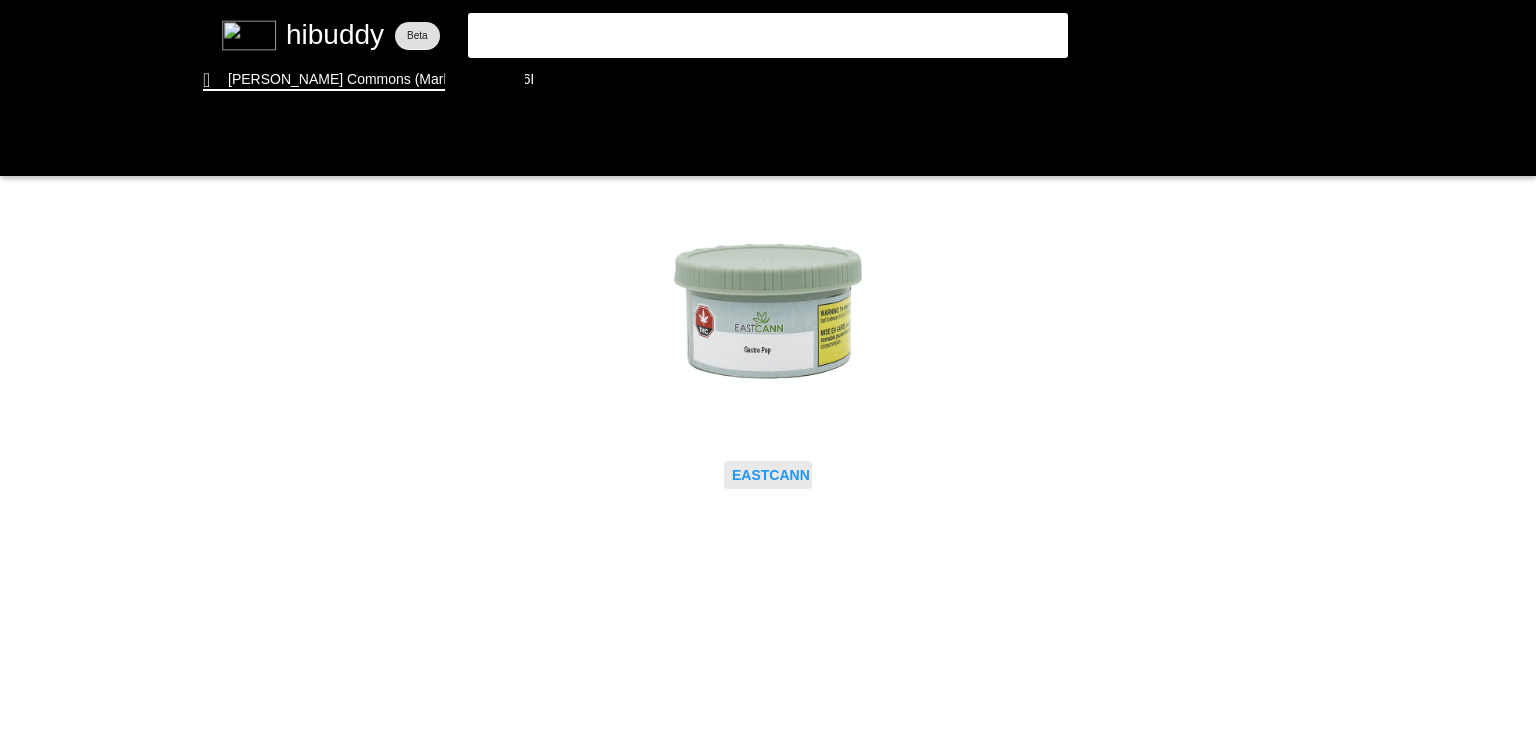 click at bounding box center (768, 369) 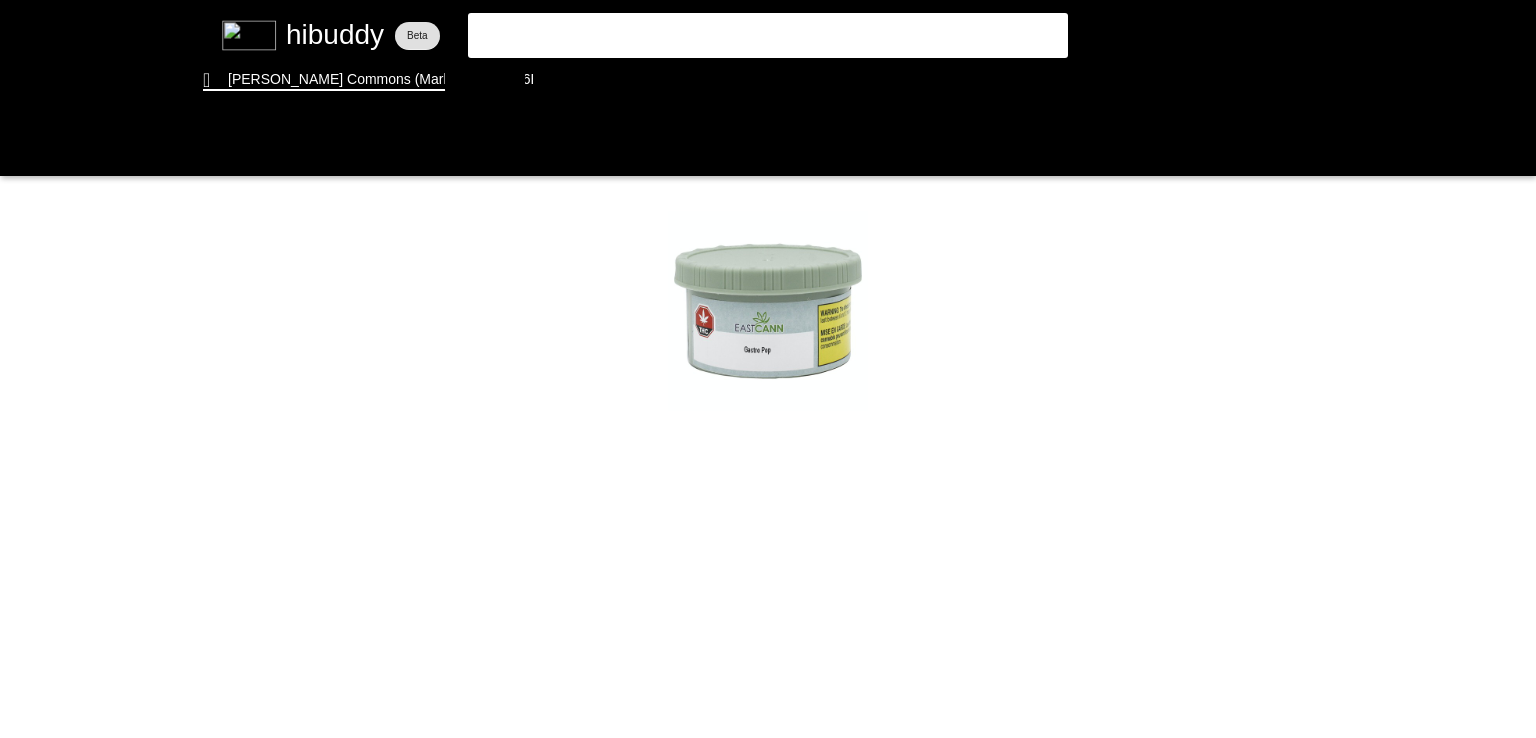 click at bounding box center (768, 369) 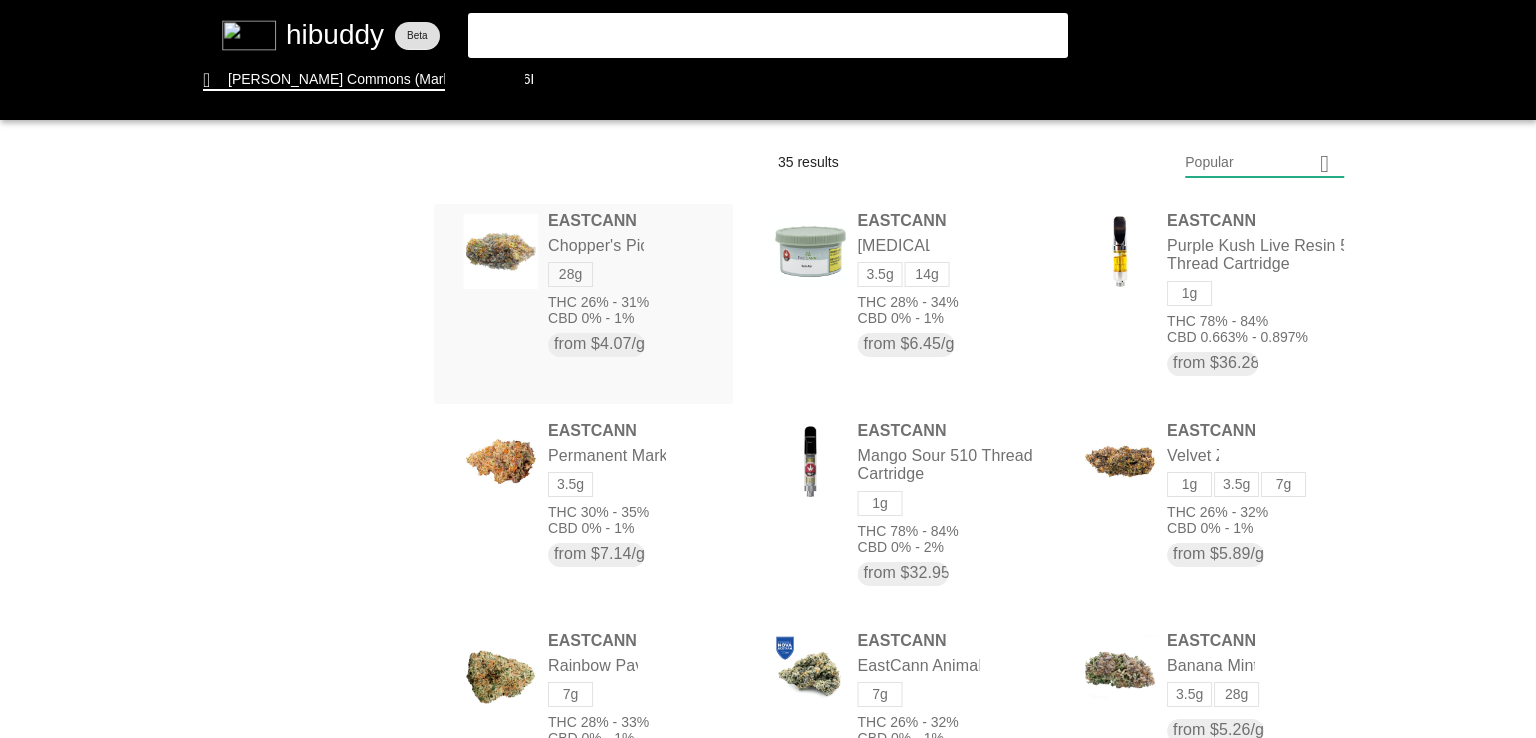 click at bounding box center [768, 369] 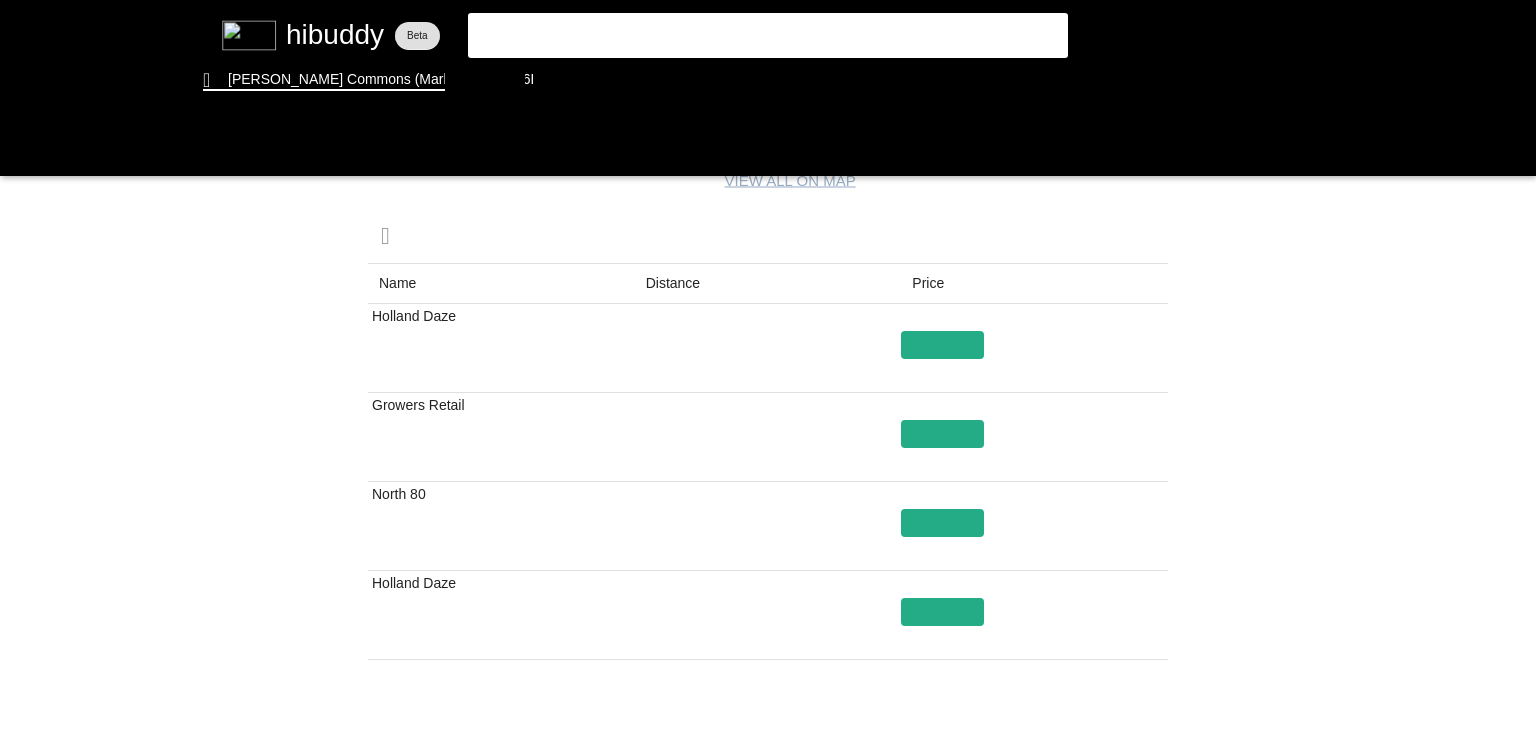 click at bounding box center (768, 369) 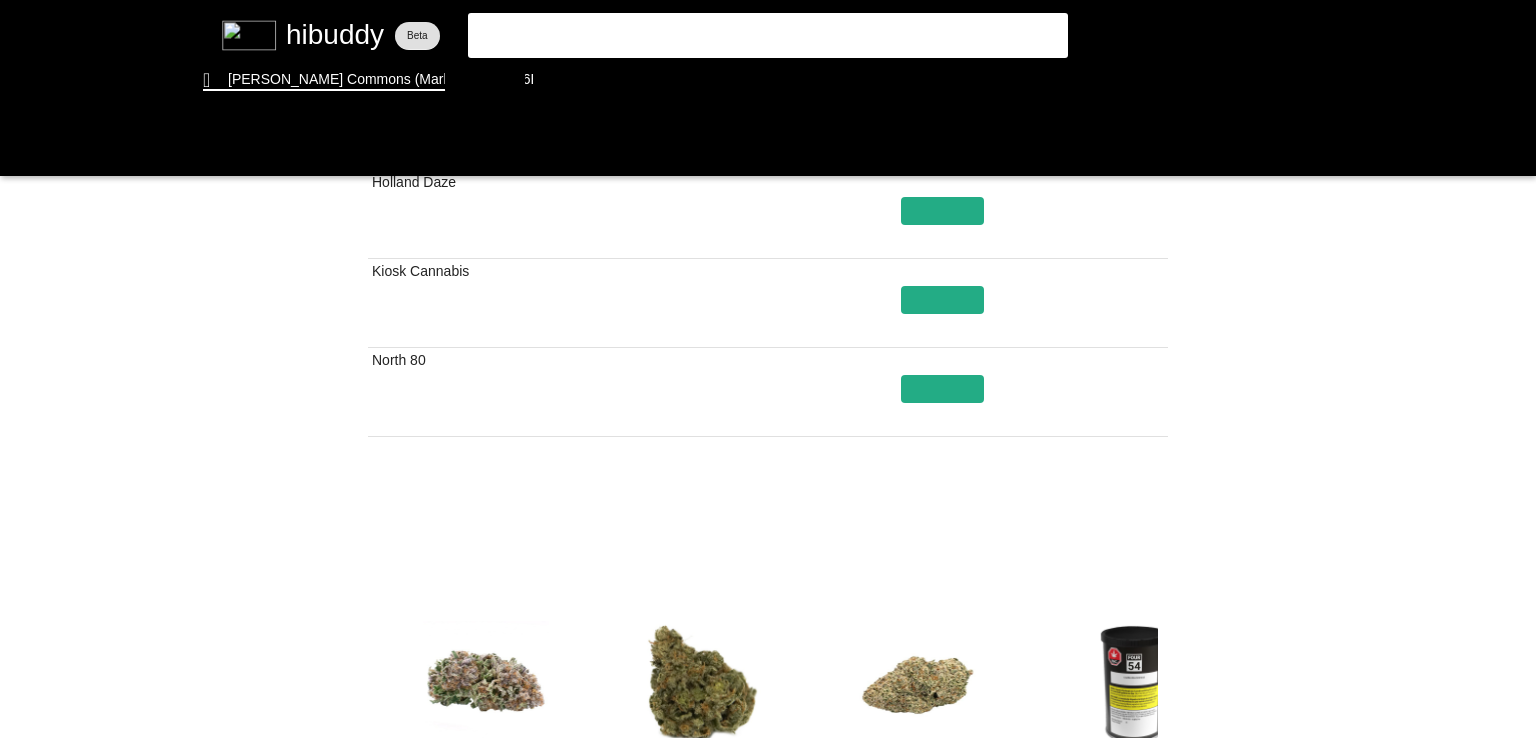 click at bounding box center [768, 369] 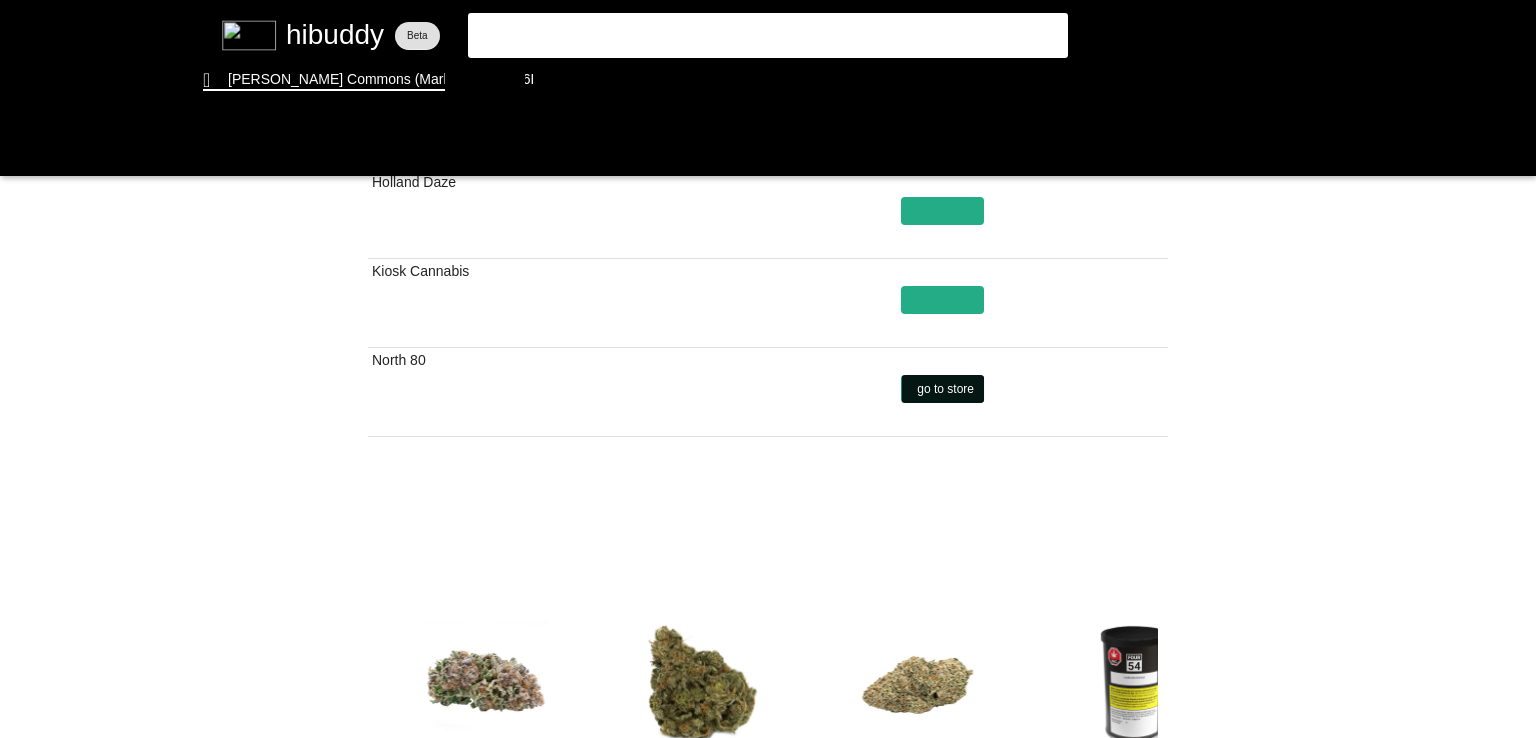 click at bounding box center (768, 369) 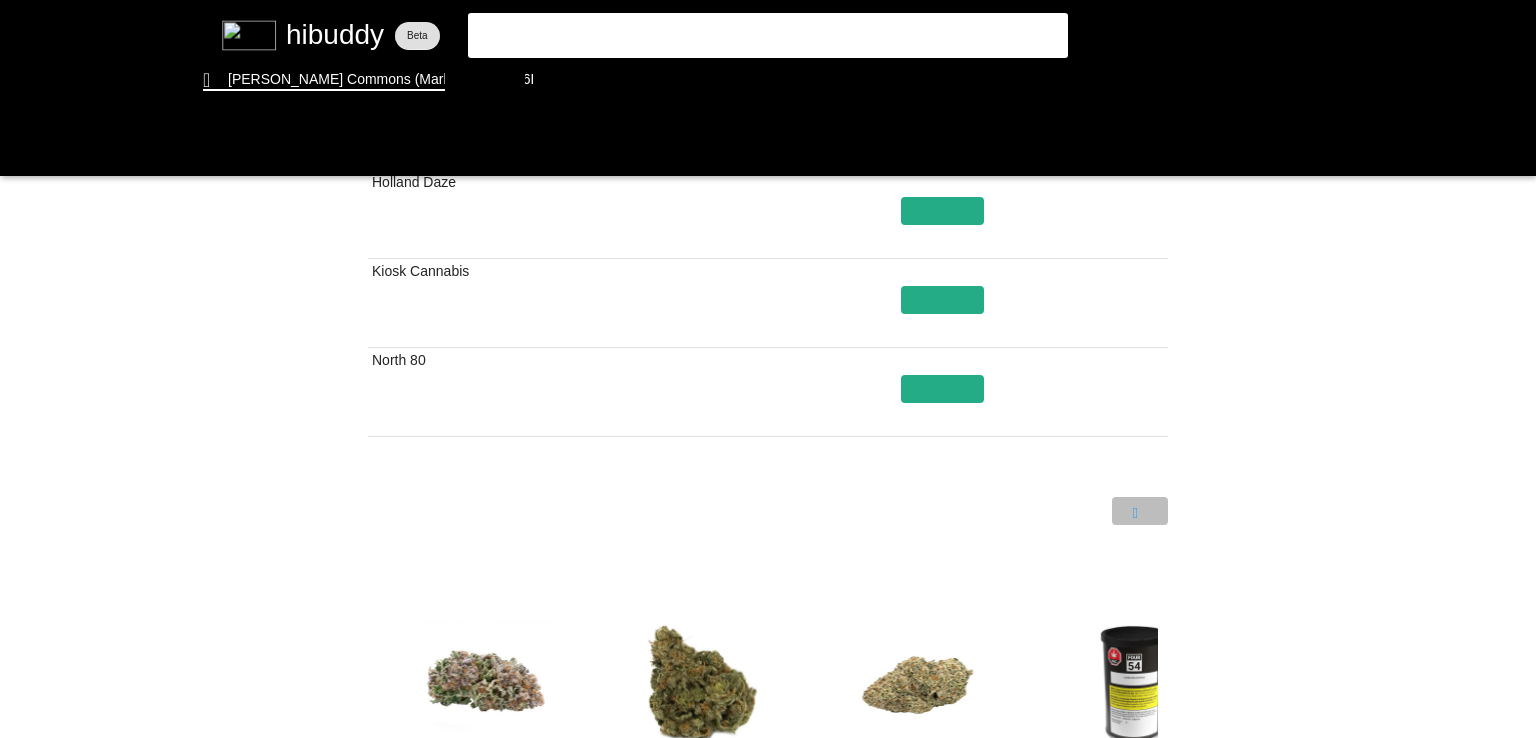 click at bounding box center (768, 369) 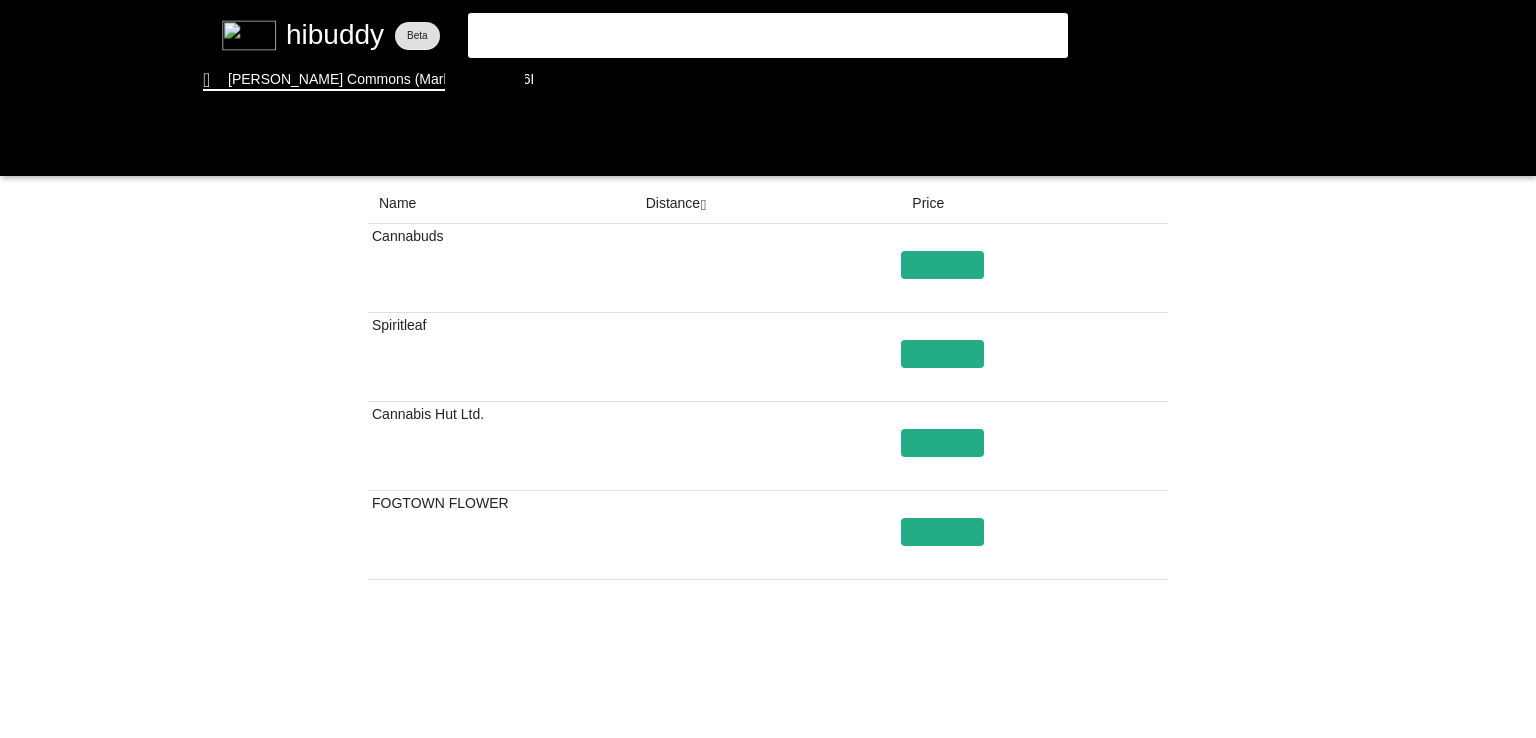 click at bounding box center [768, 369] 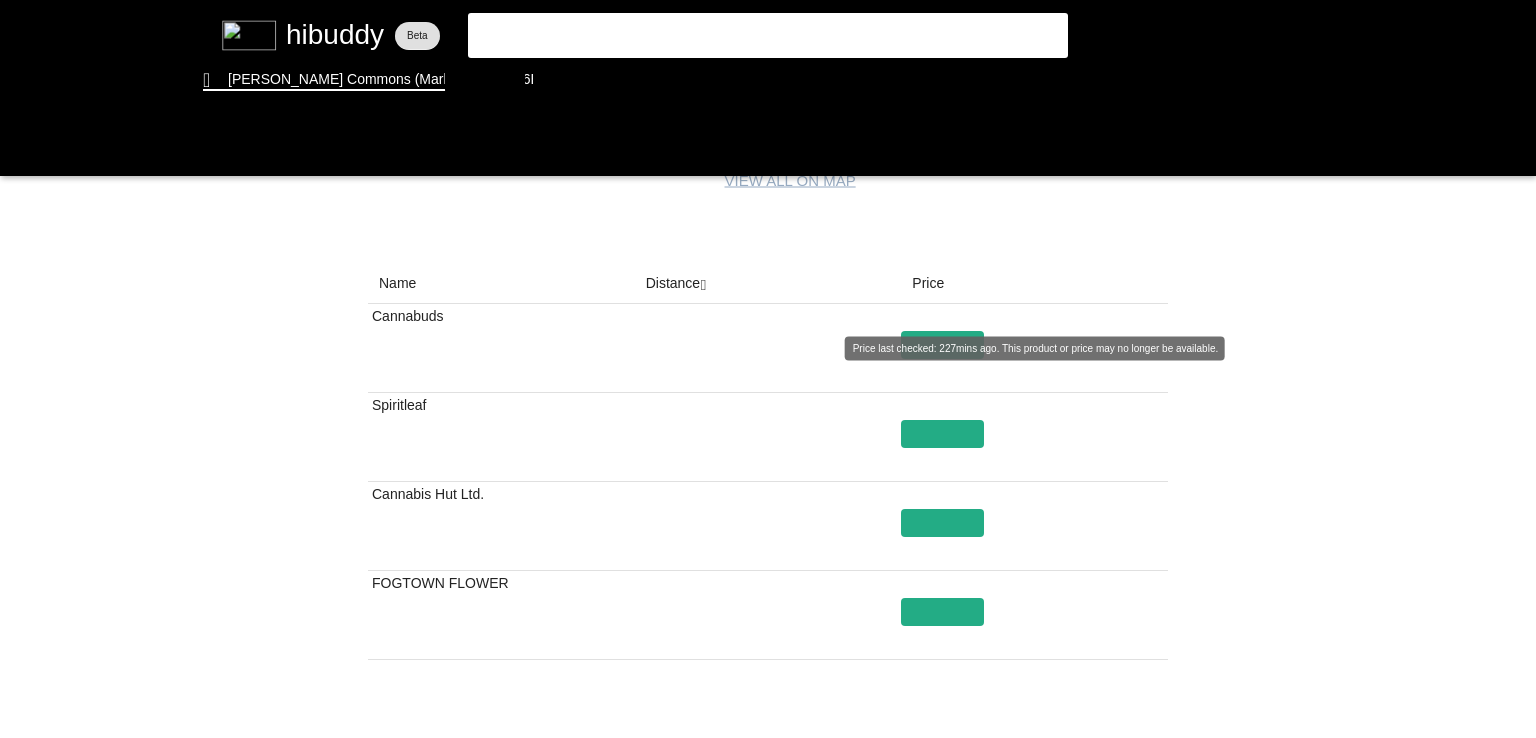click at bounding box center (768, 369) 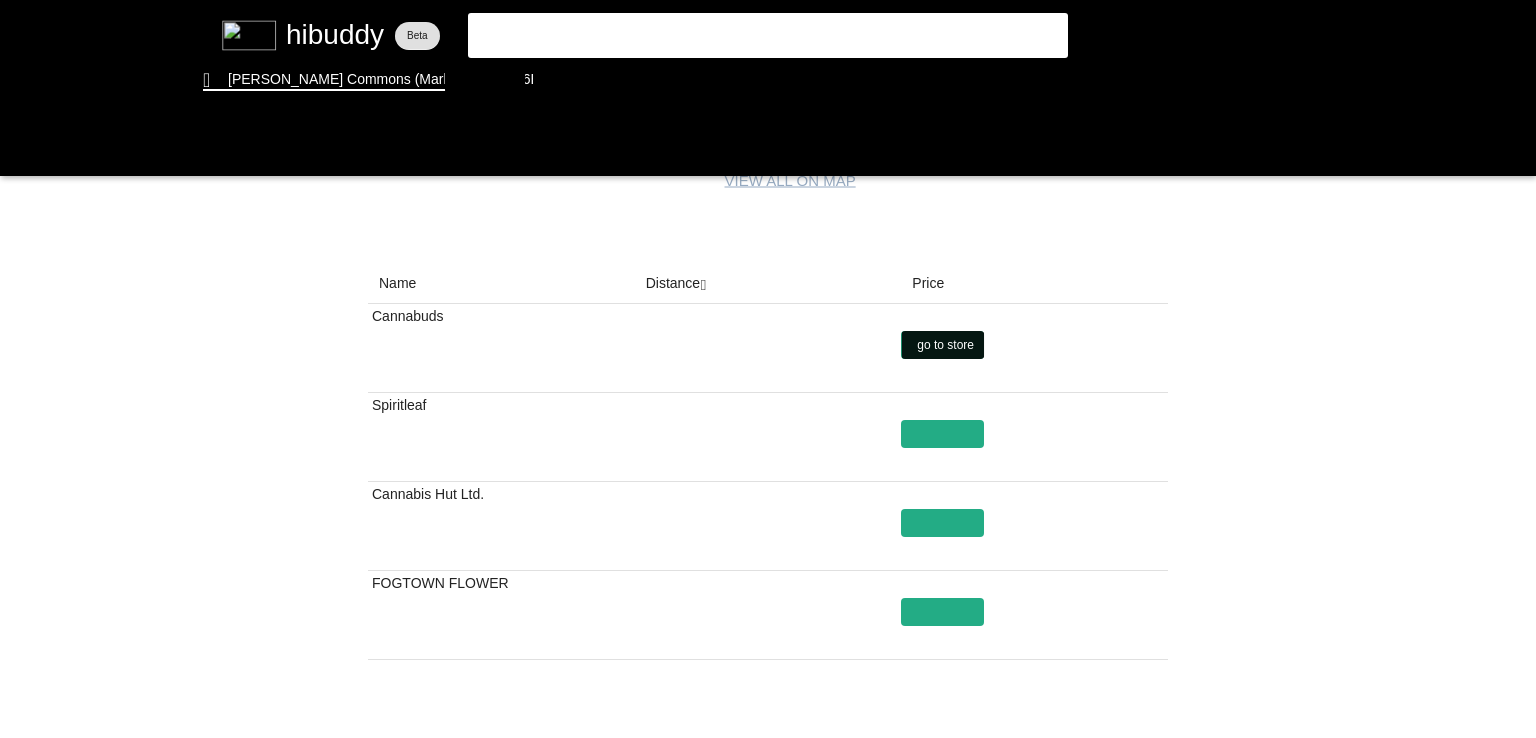 click at bounding box center [768, 369] 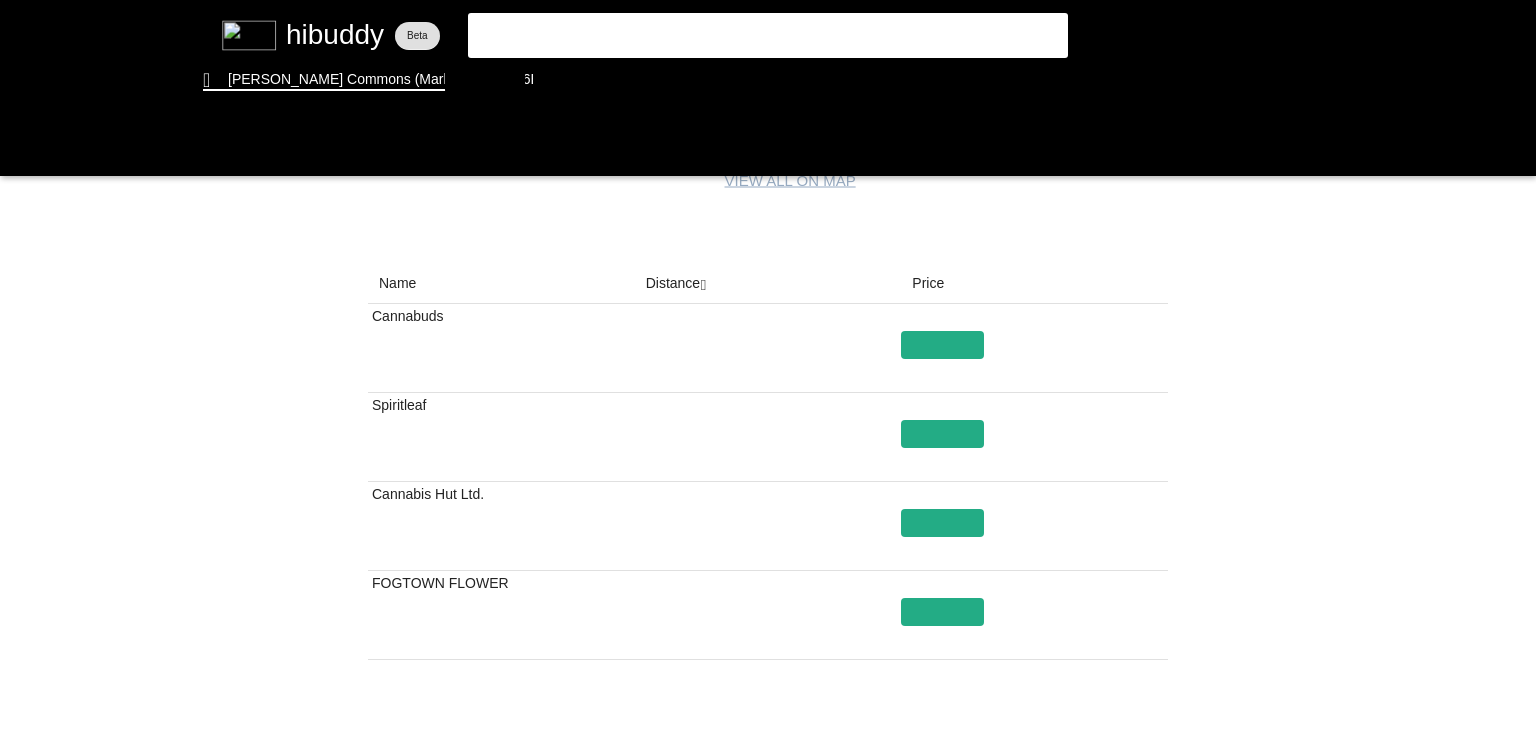click at bounding box center (768, 369) 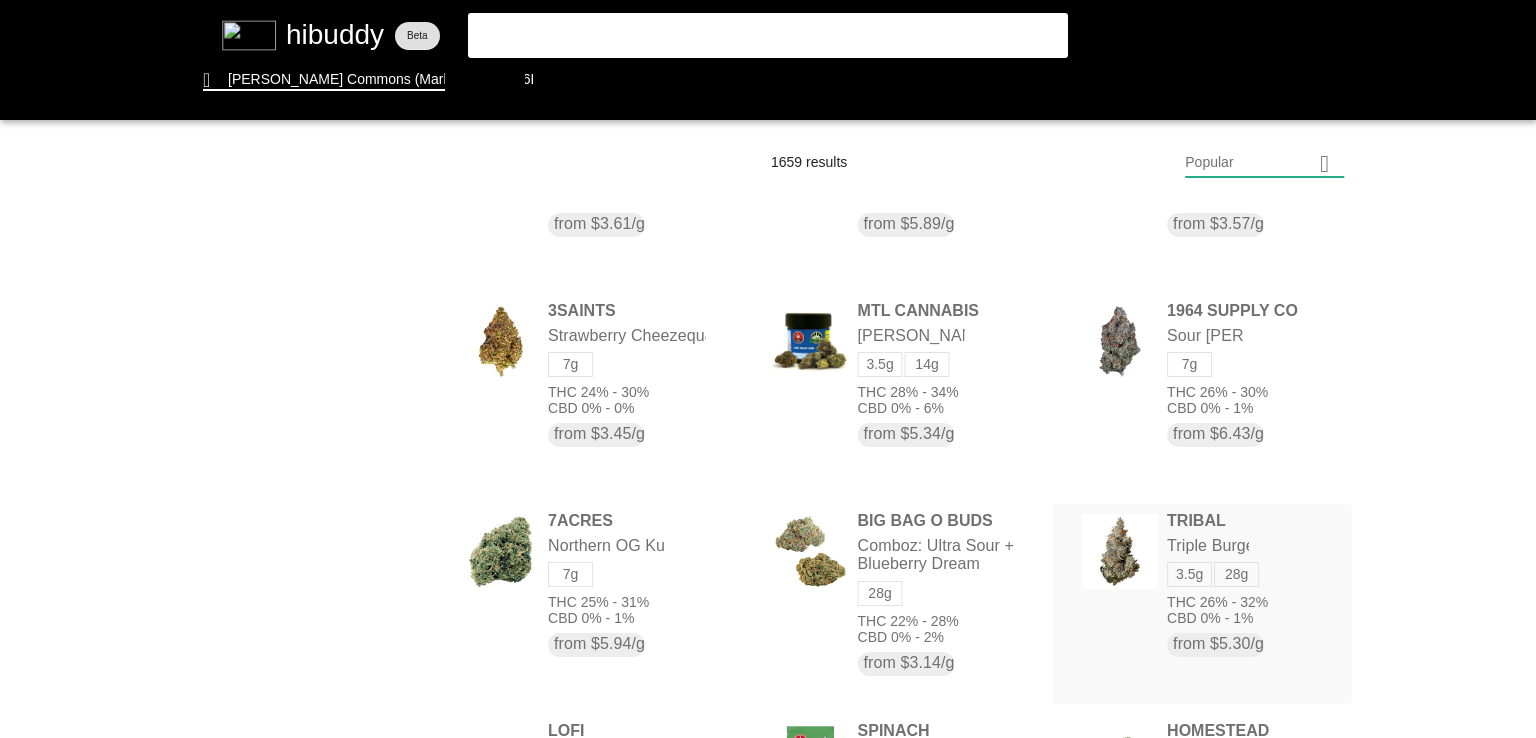 click at bounding box center [768, 369] 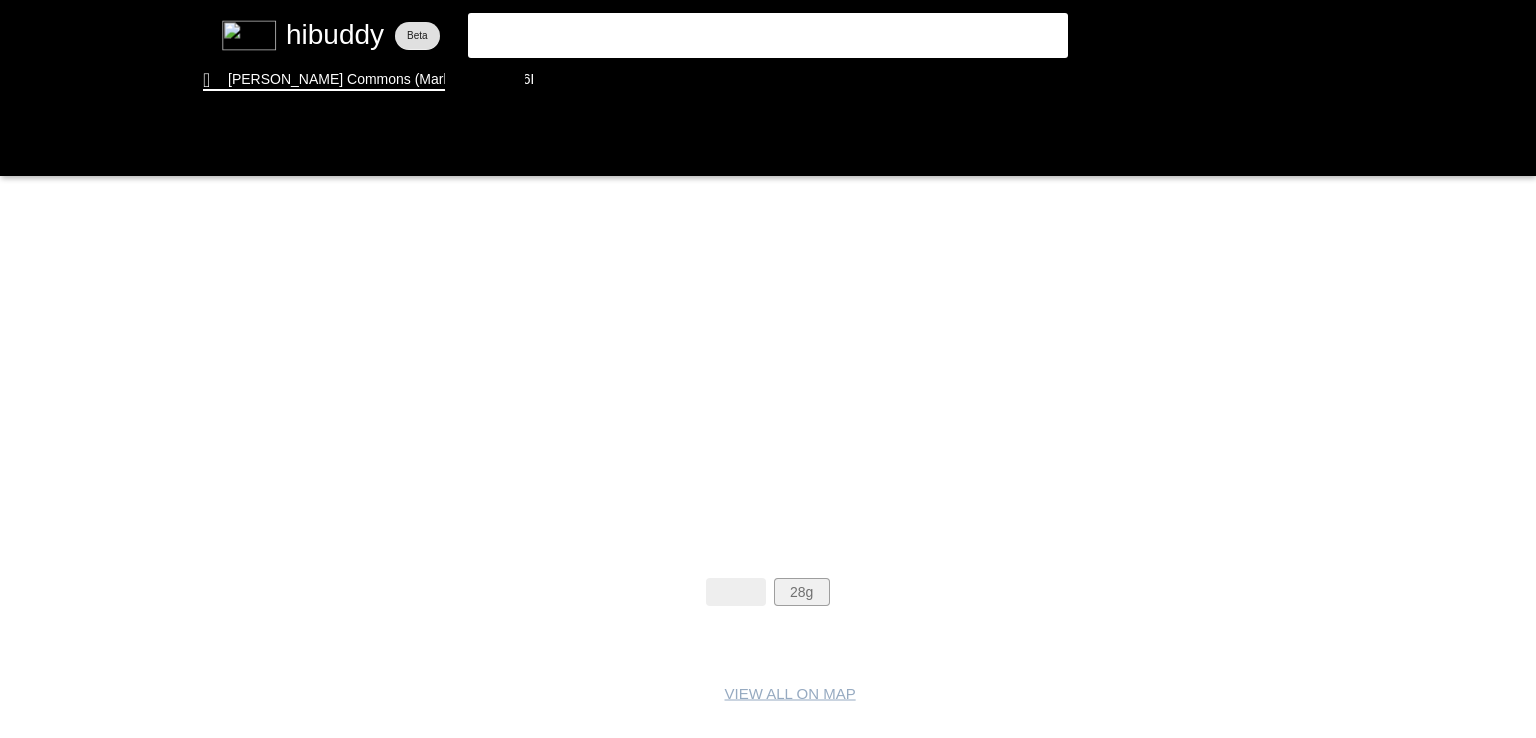 click at bounding box center [768, 369] 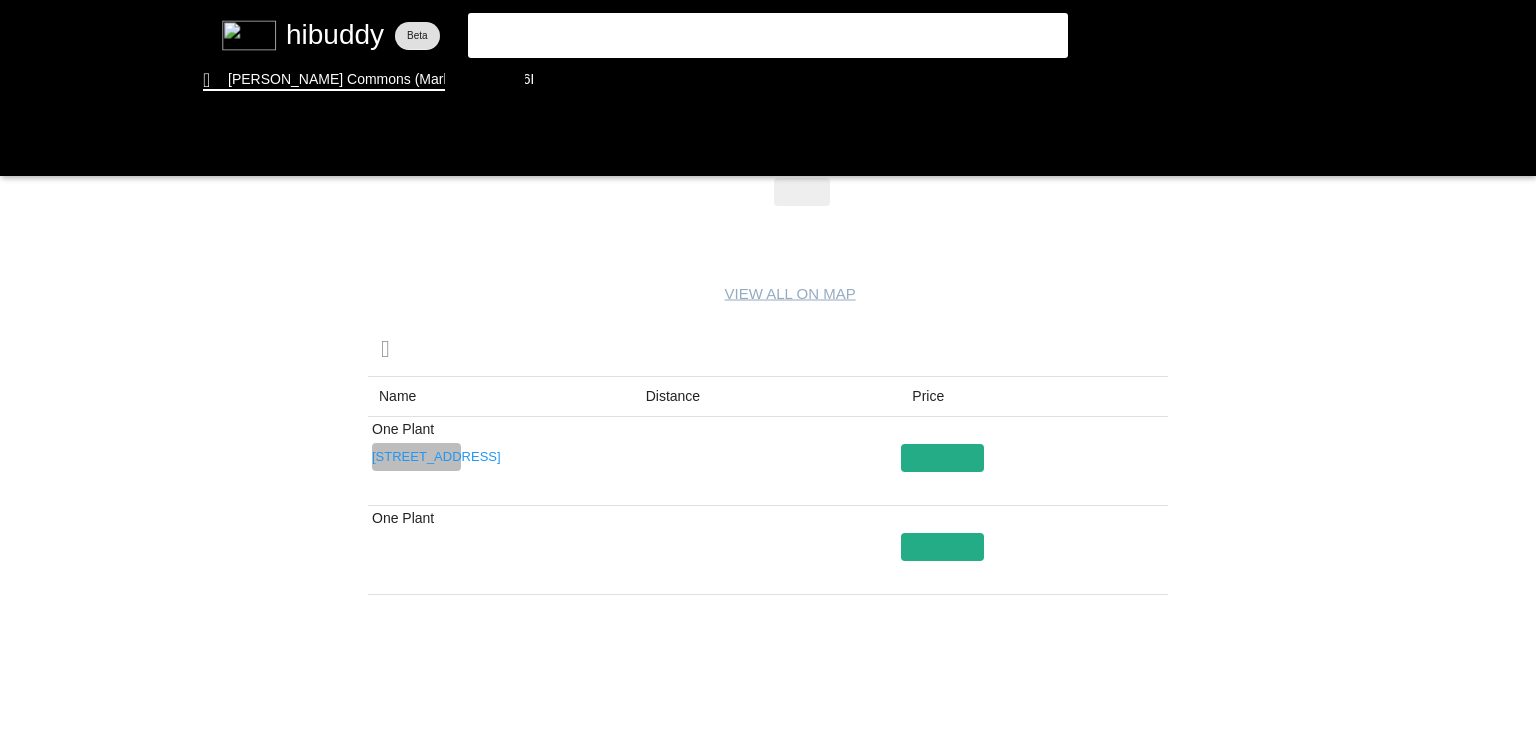 click at bounding box center [768, 369] 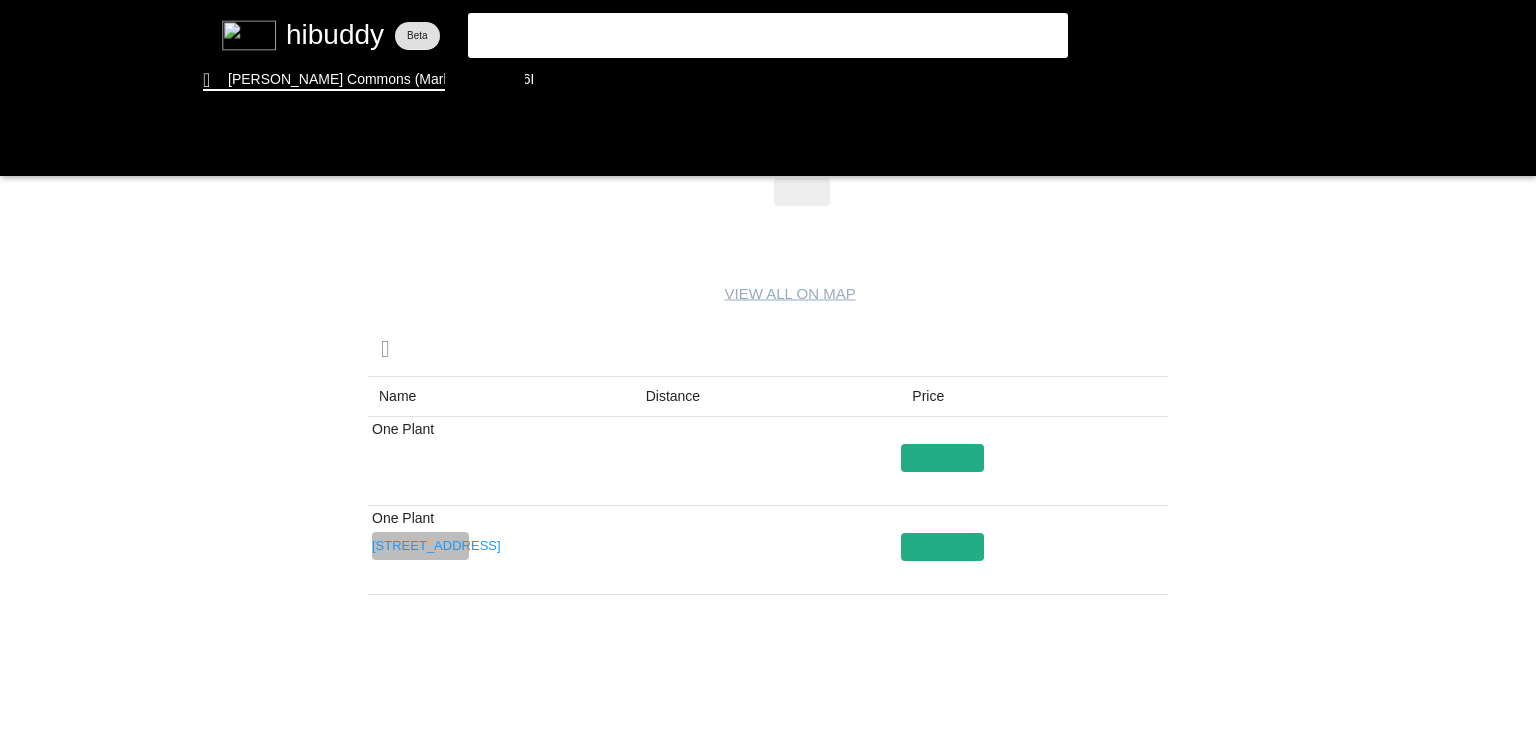 click at bounding box center [768, 369] 